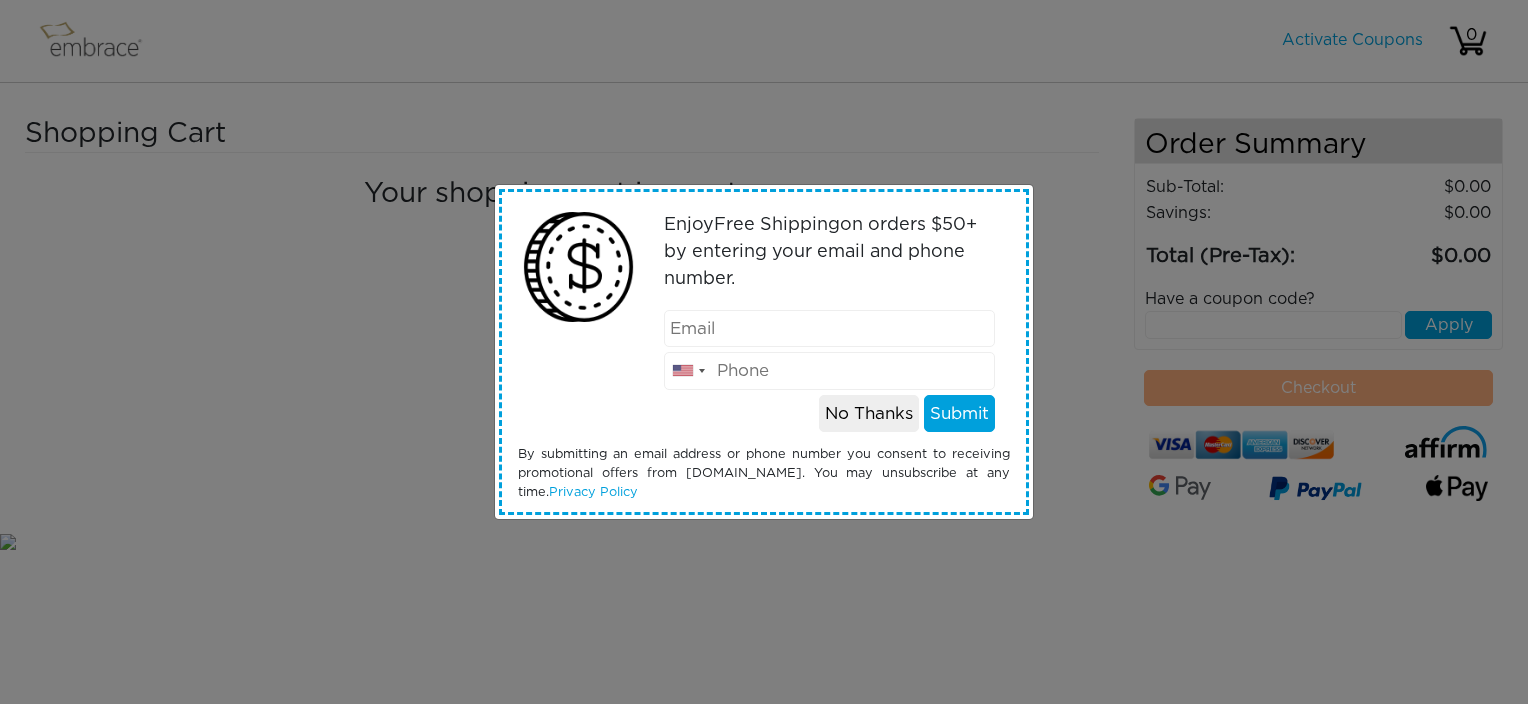 scroll, scrollTop: 0, scrollLeft: 0, axis: both 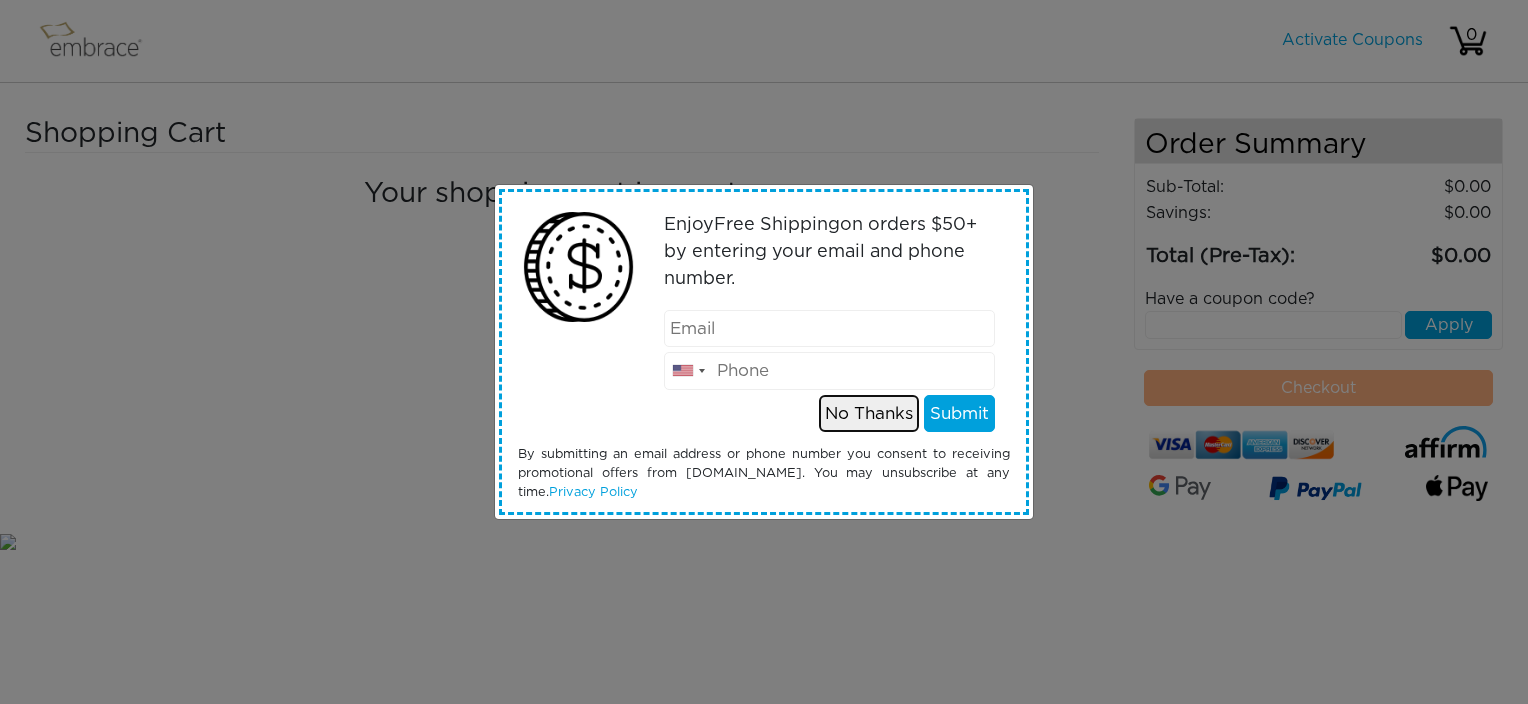 click on "No Thanks" at bounding box center (869, 414) 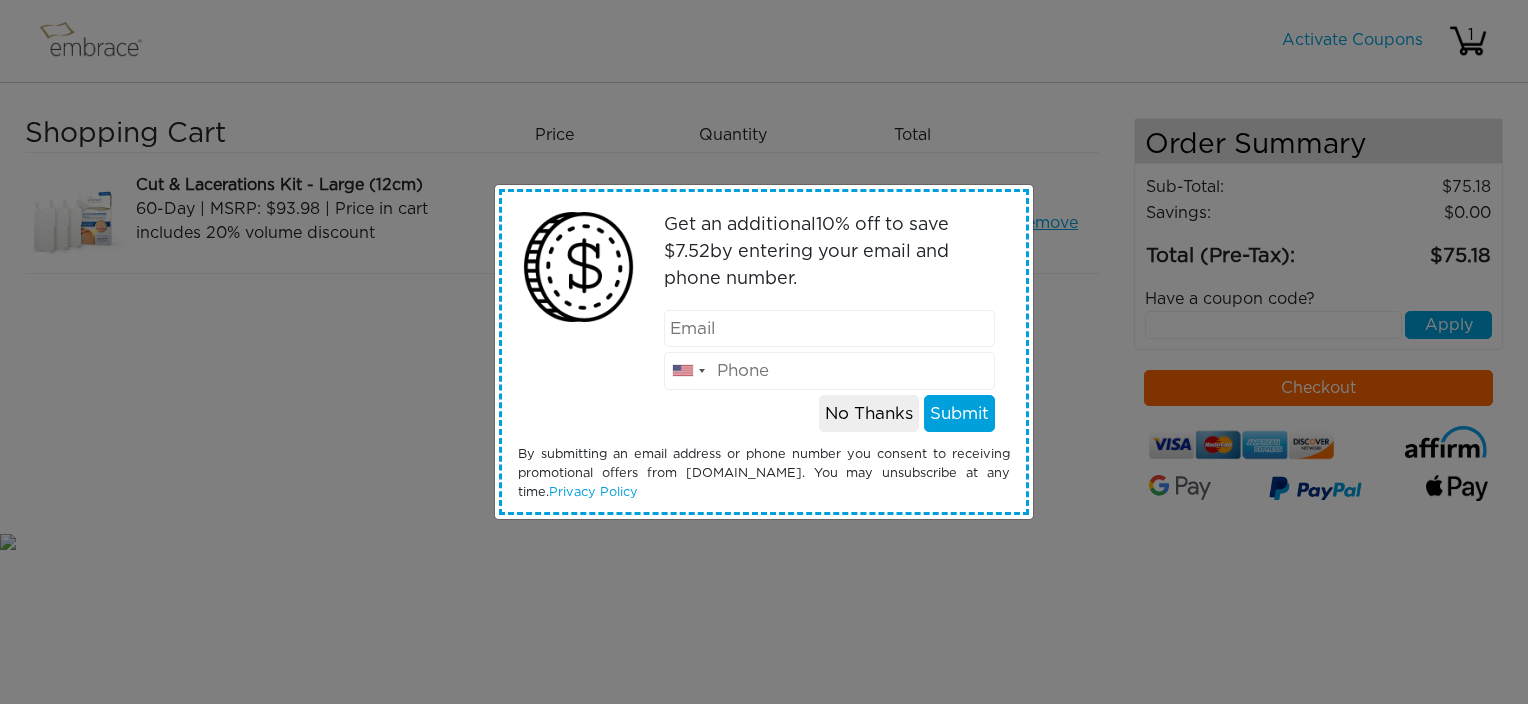 scroll, scrollTop: 0, scrollLeft: 0, axis: both 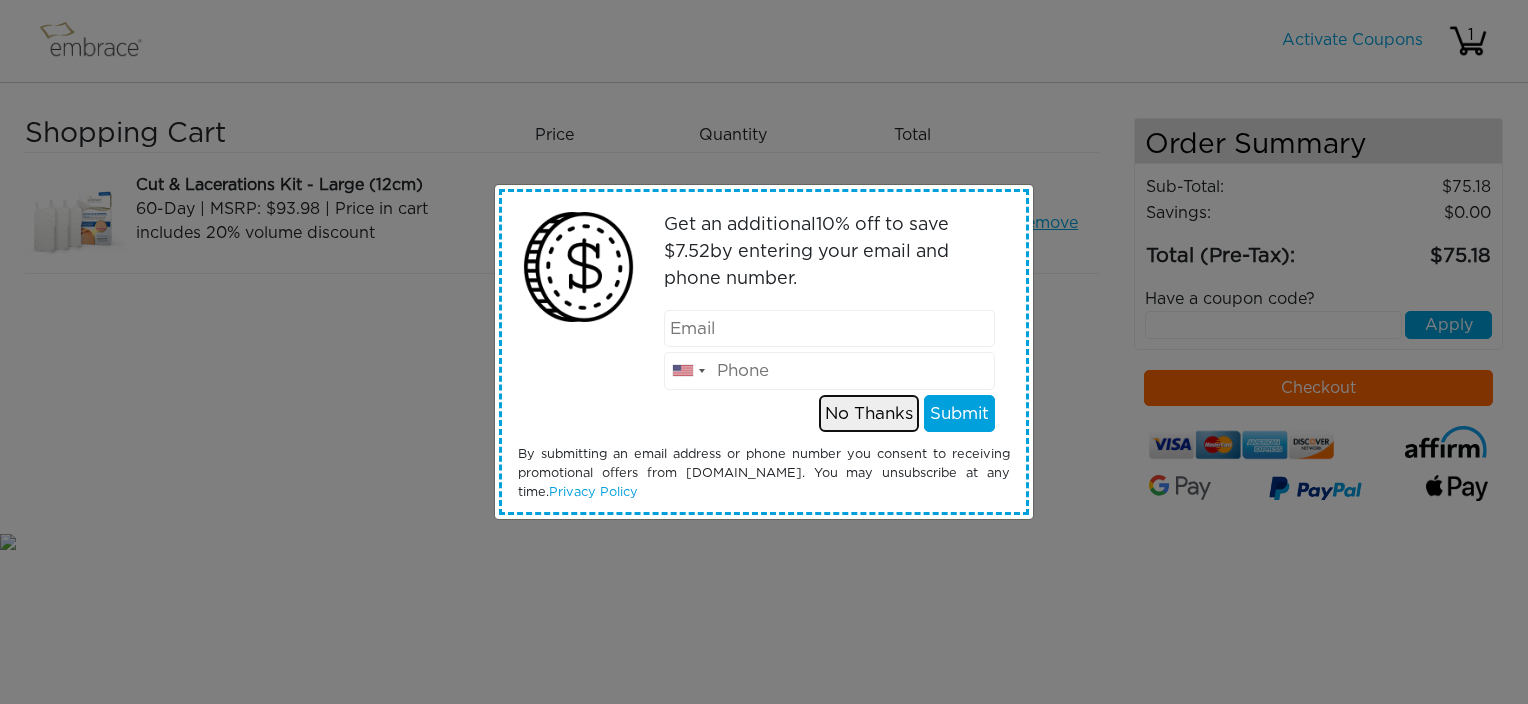 click on "No Thanks" at bounding box center [869, 414] 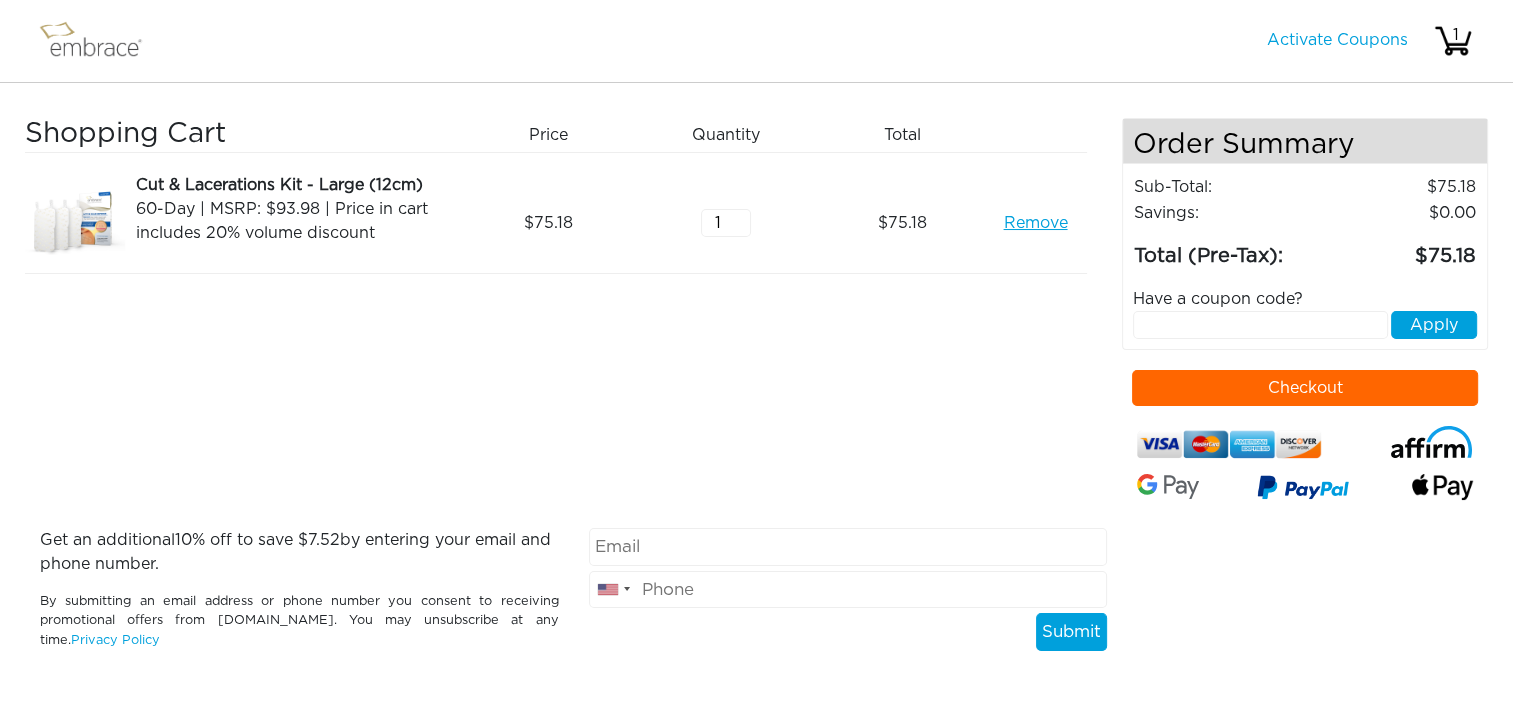 click on "Checkout" at bounding box center (1305, 388) 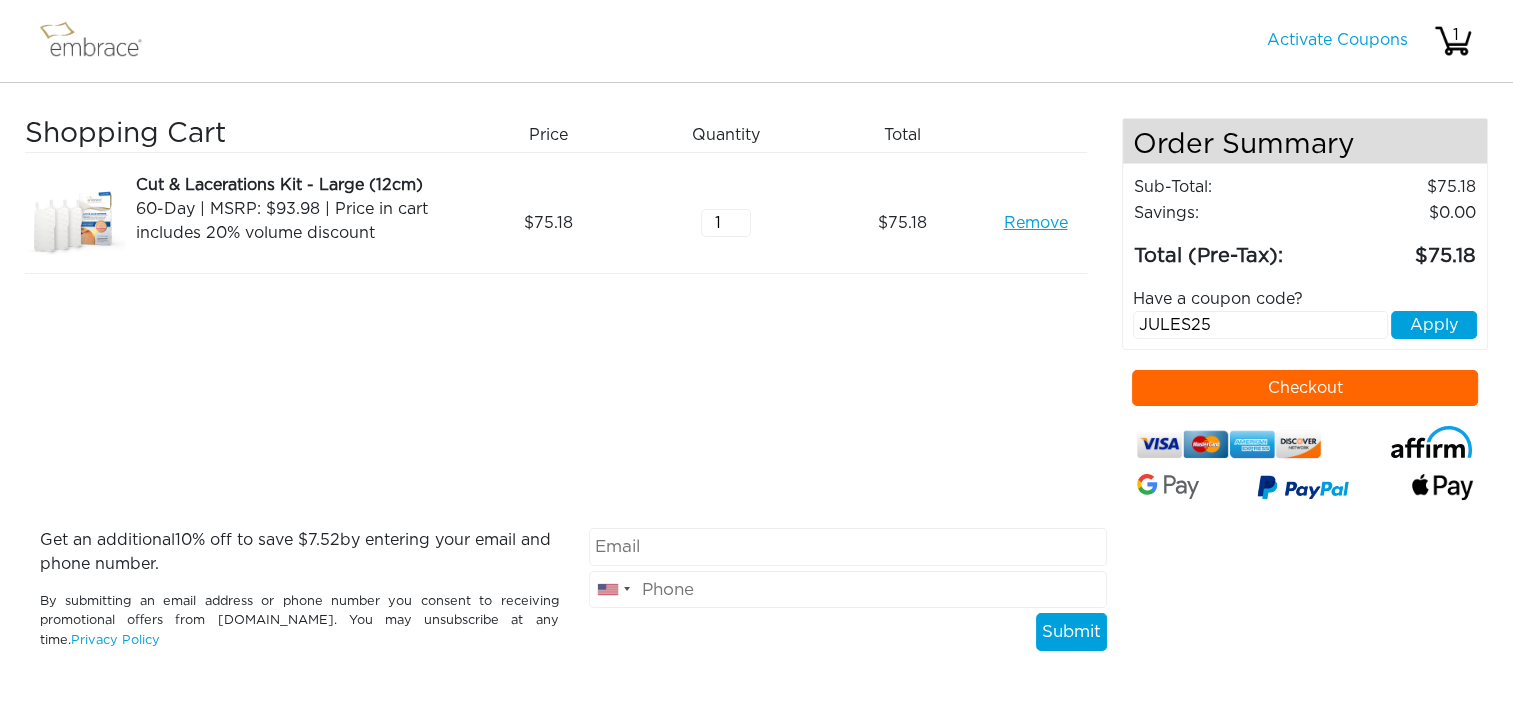 type on "JULES25" 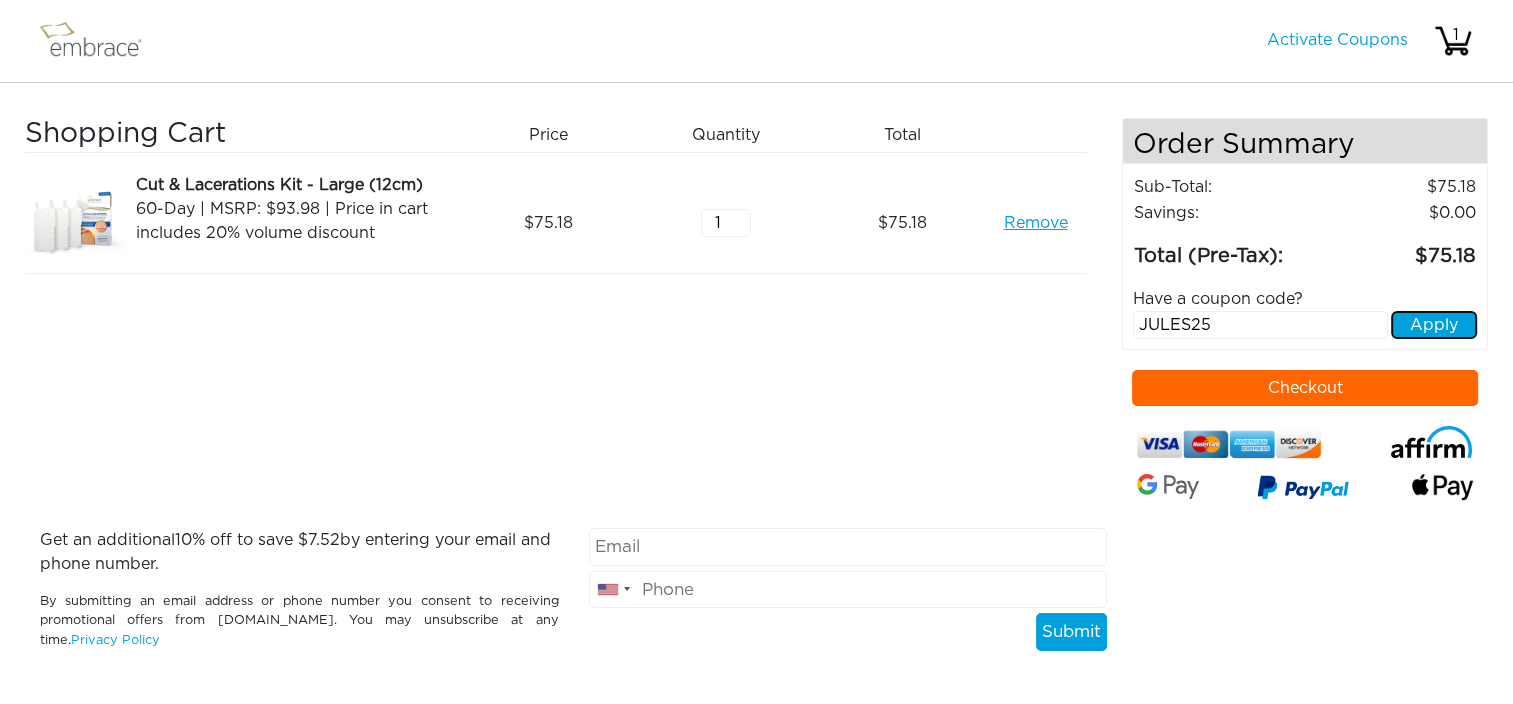 click on "Apply" at bounding box center (1434, 325) 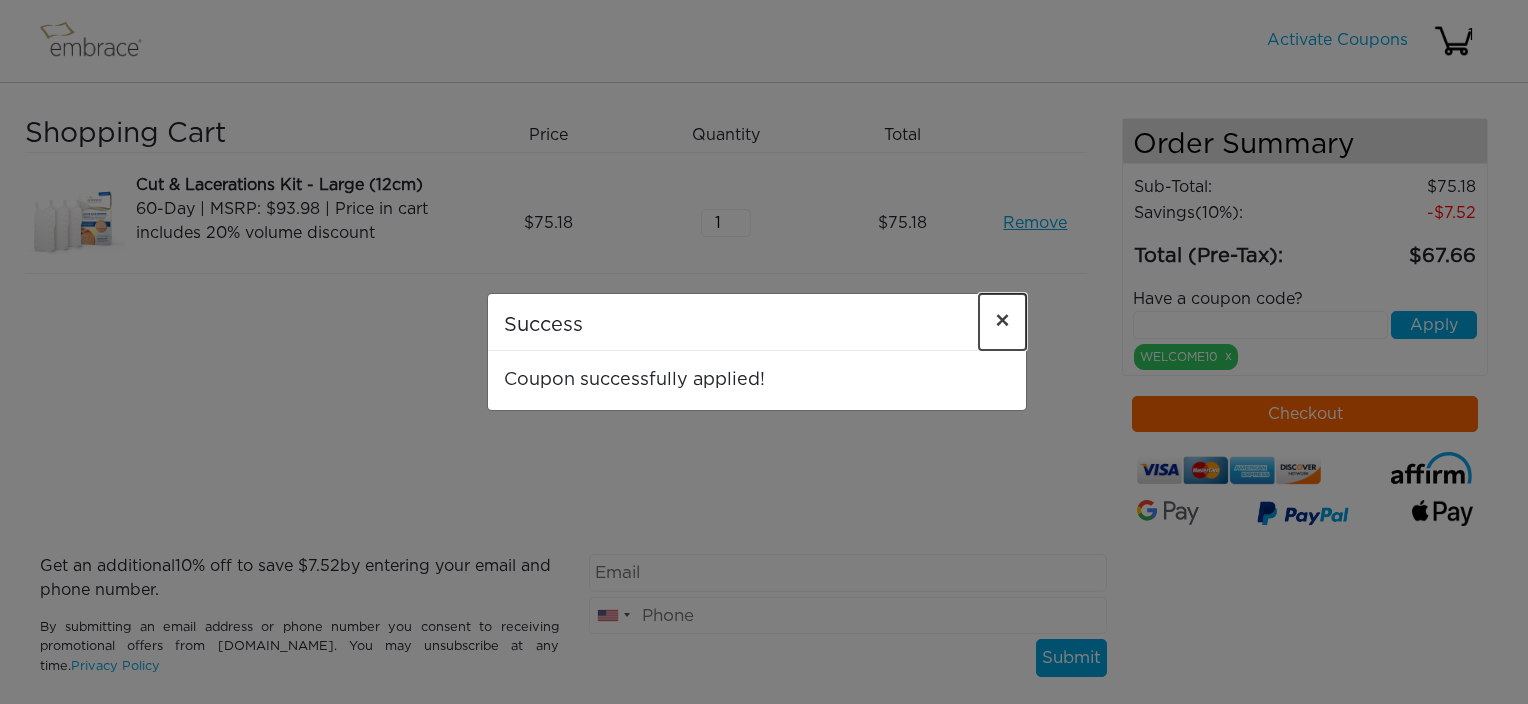 click on "×" at bounding box center [1002, 322] 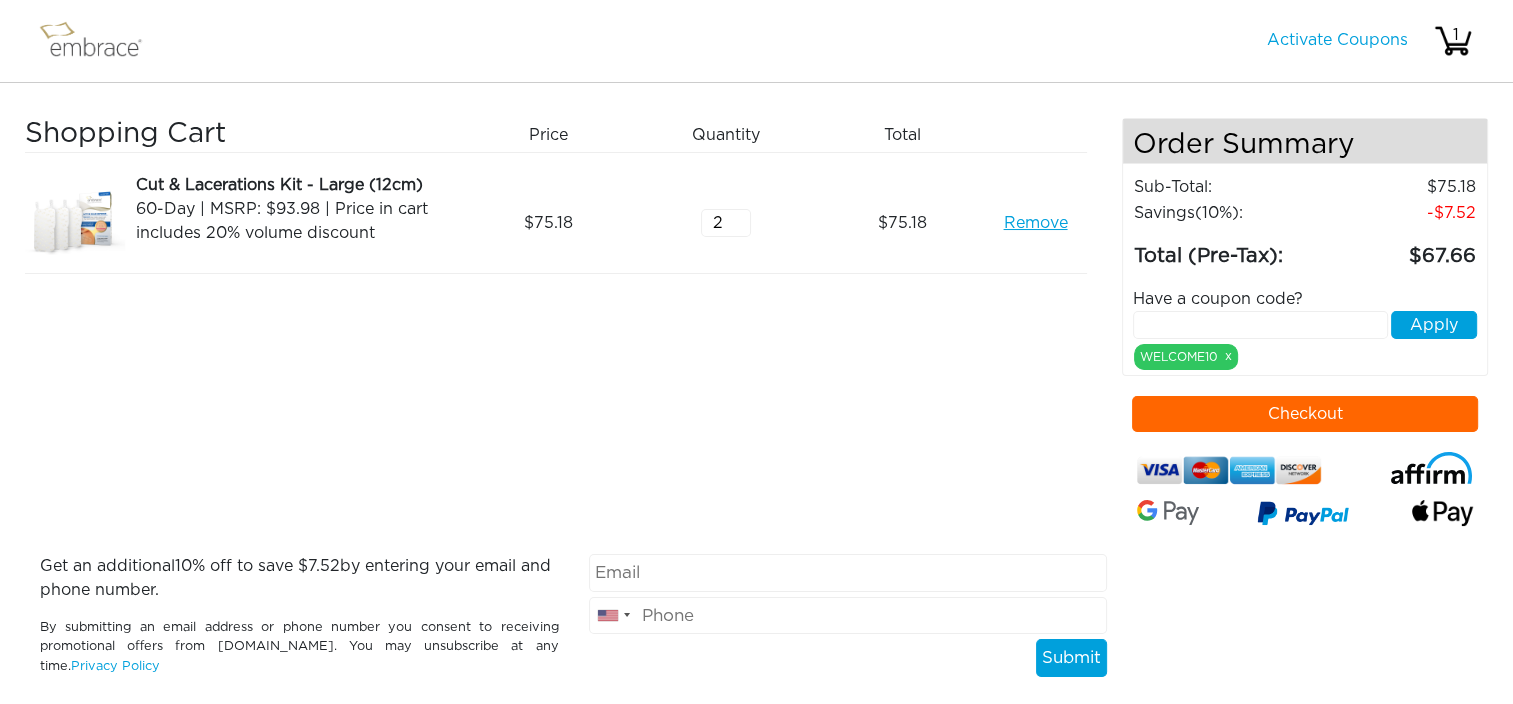 type on "2" 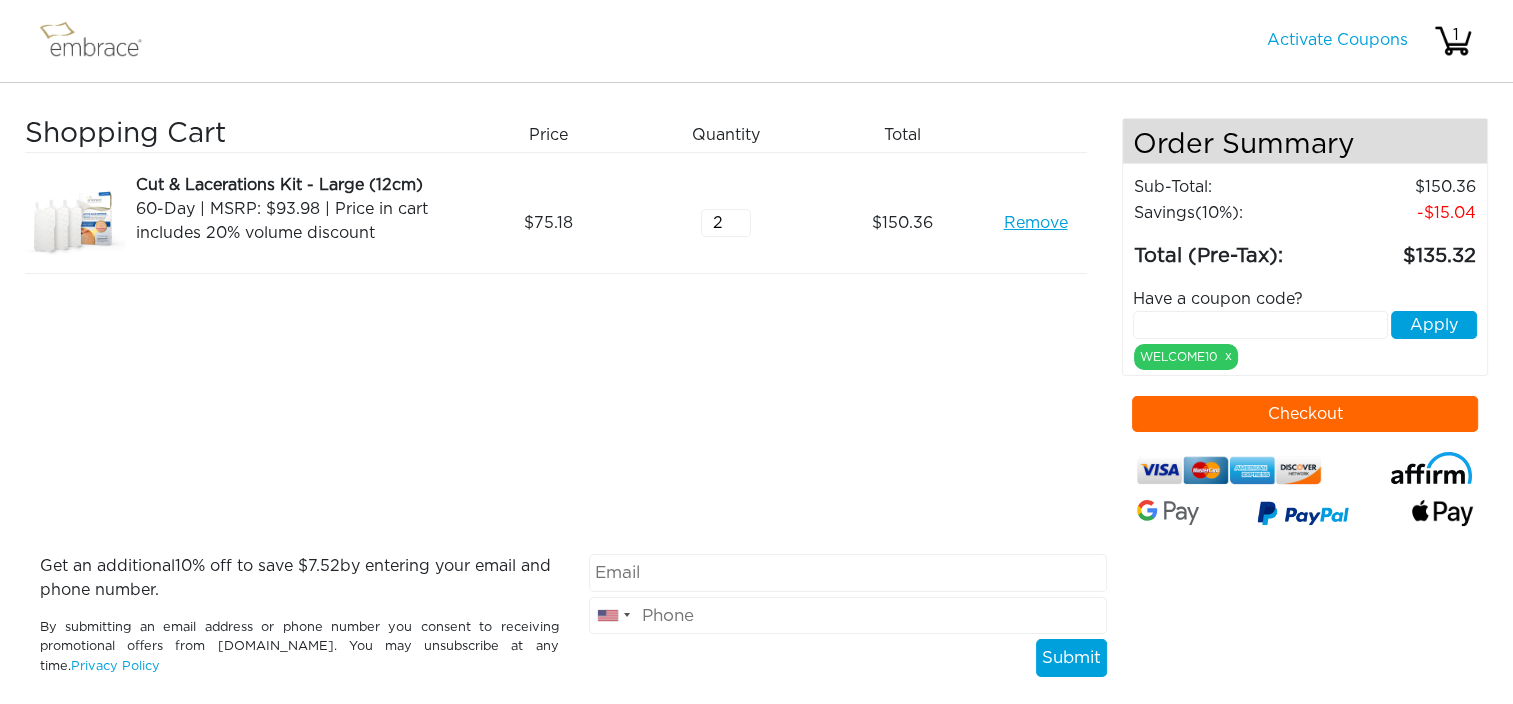 click at bounding box center [1260, 325] 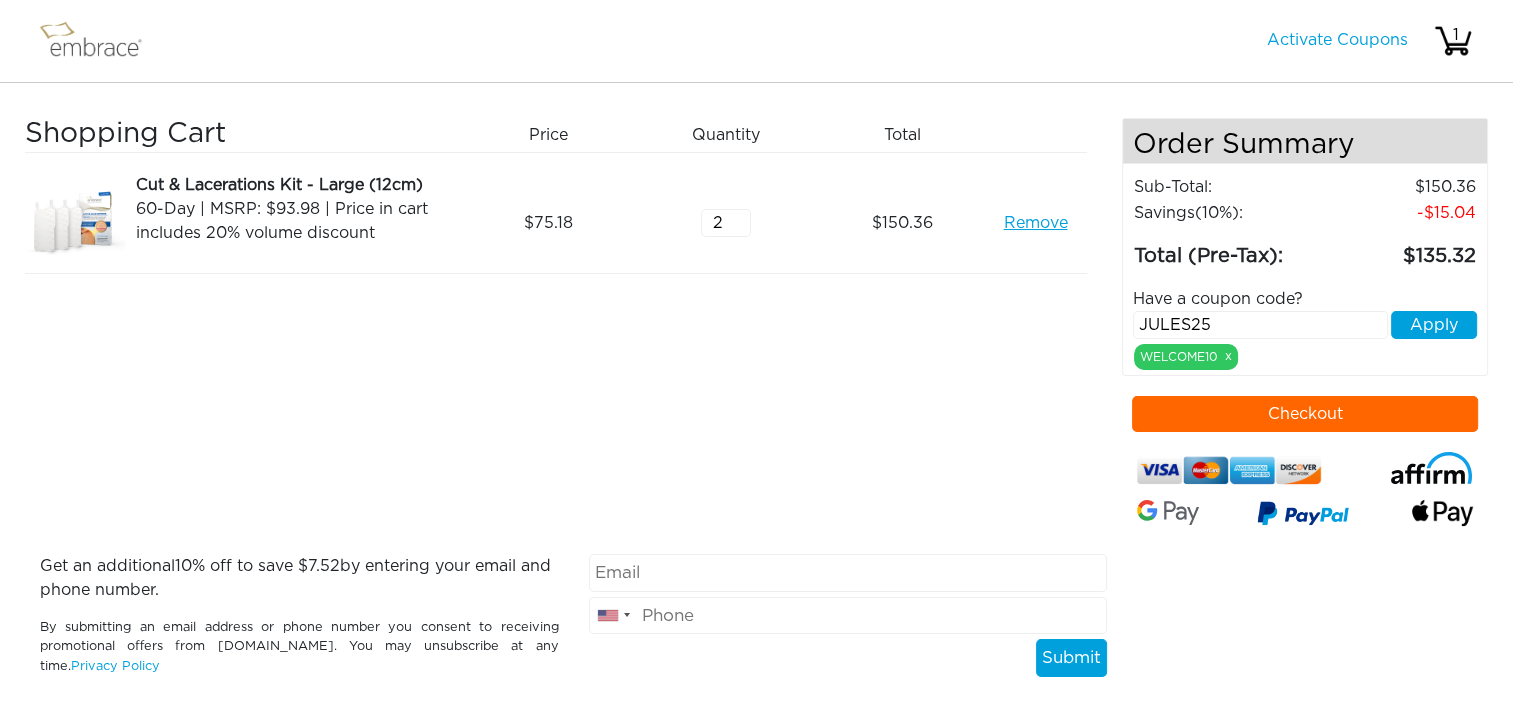 type on "JULES25" 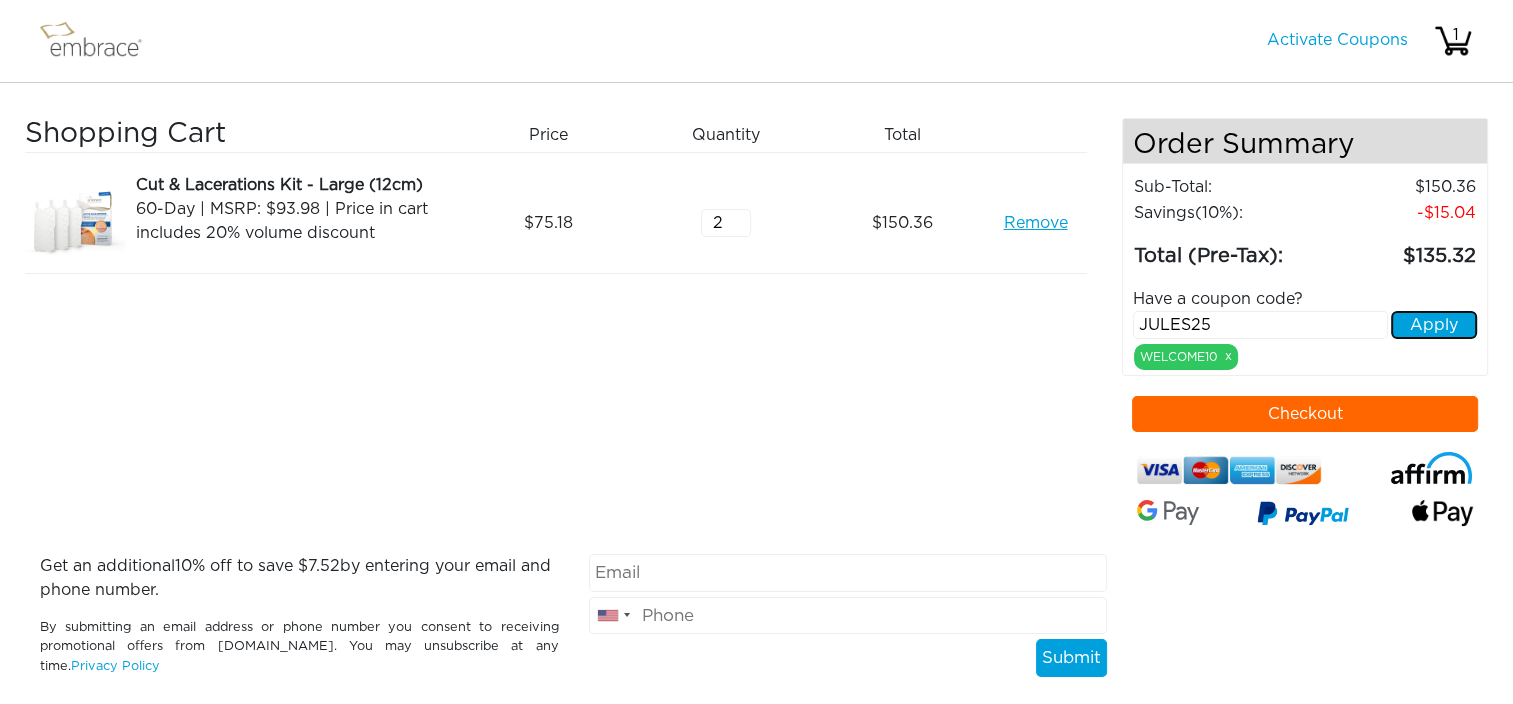 click on "Apply" at bounding box center [1434, 325] 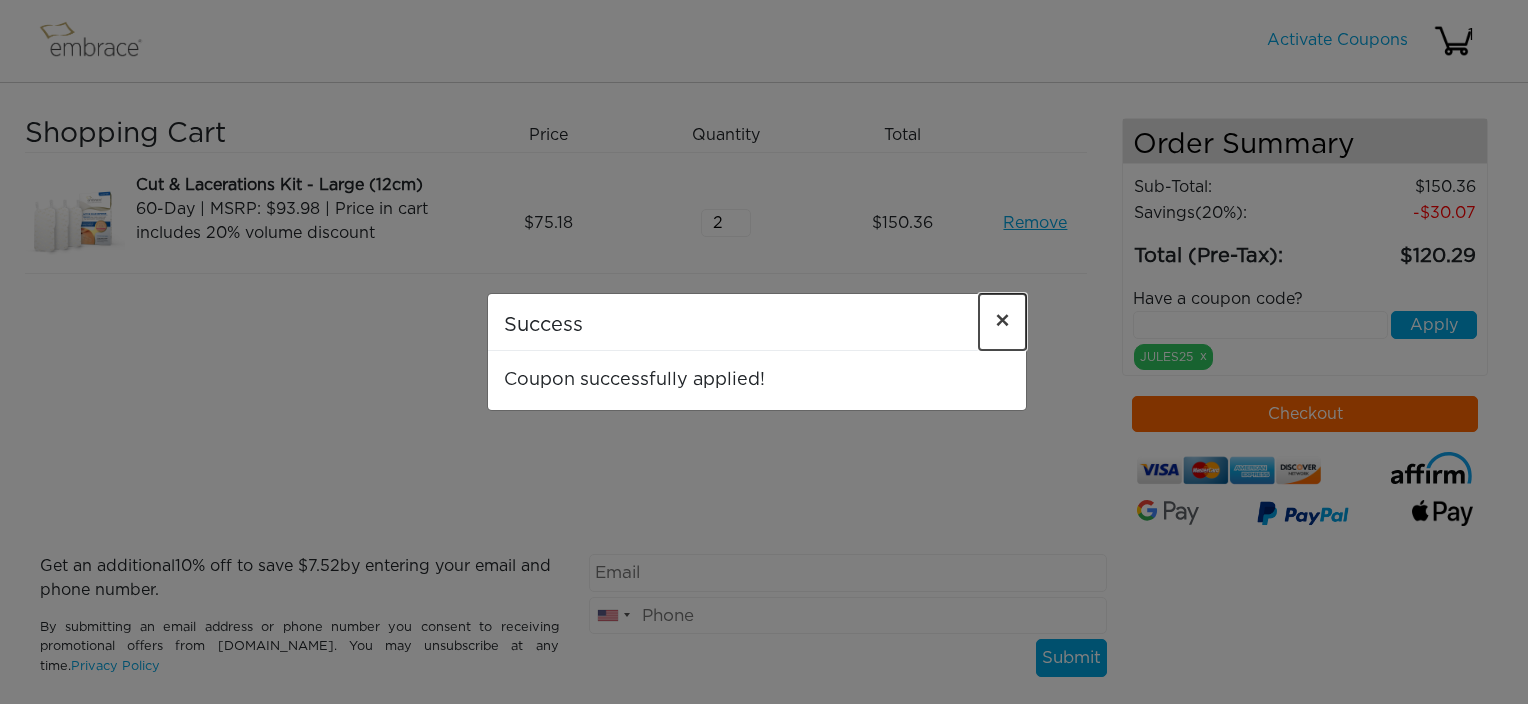 click on "×" at bounding box center (1002, 322) 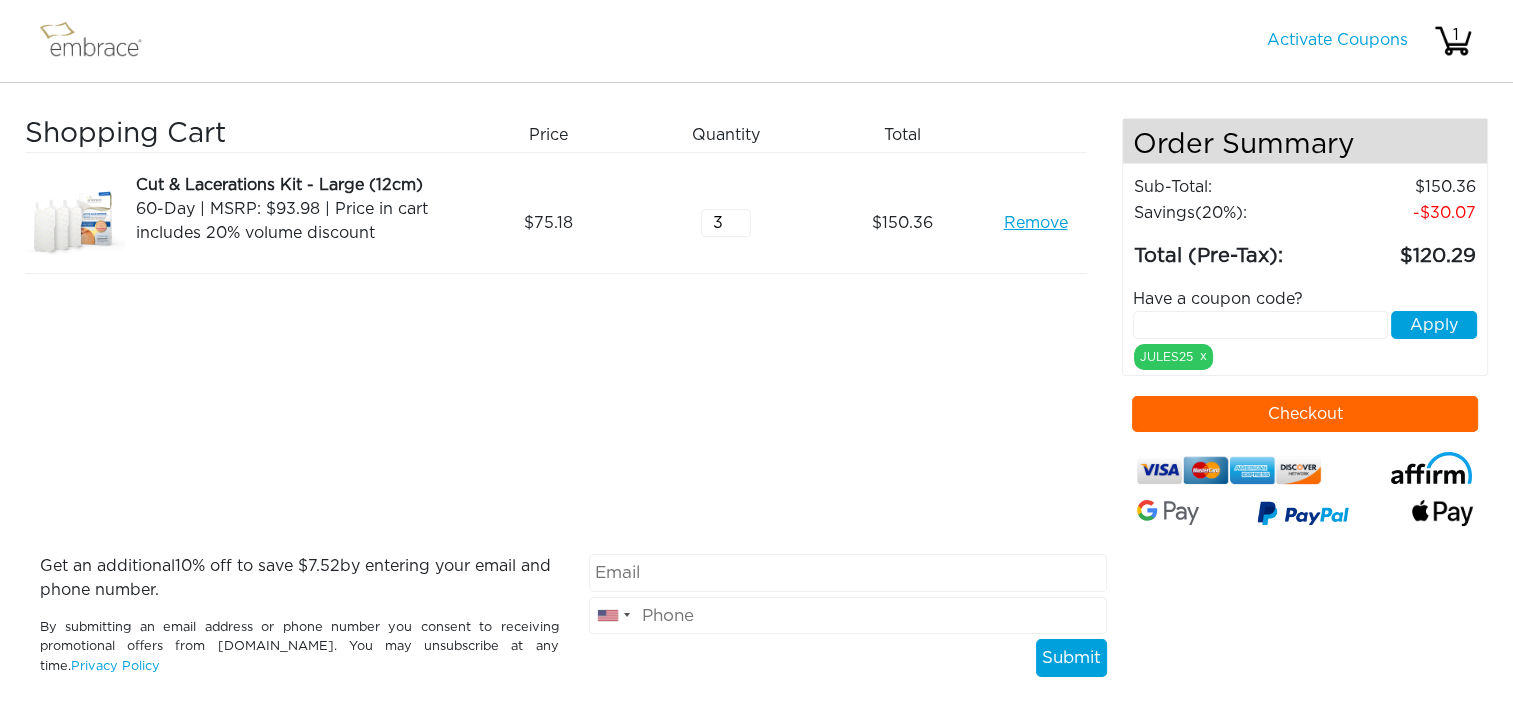 click on "3" at bounding box center [726, 223] 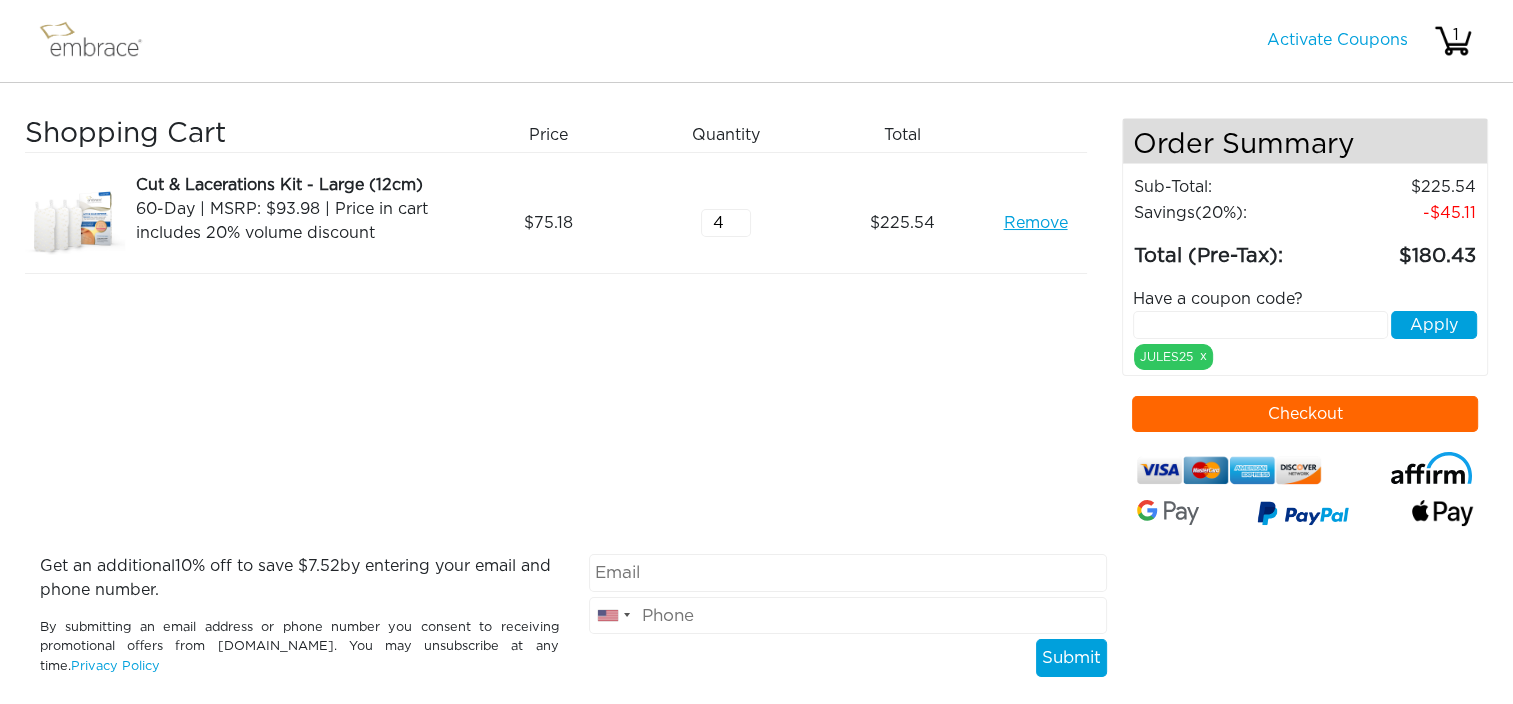 click on "4" at bounding box center [726, 223] 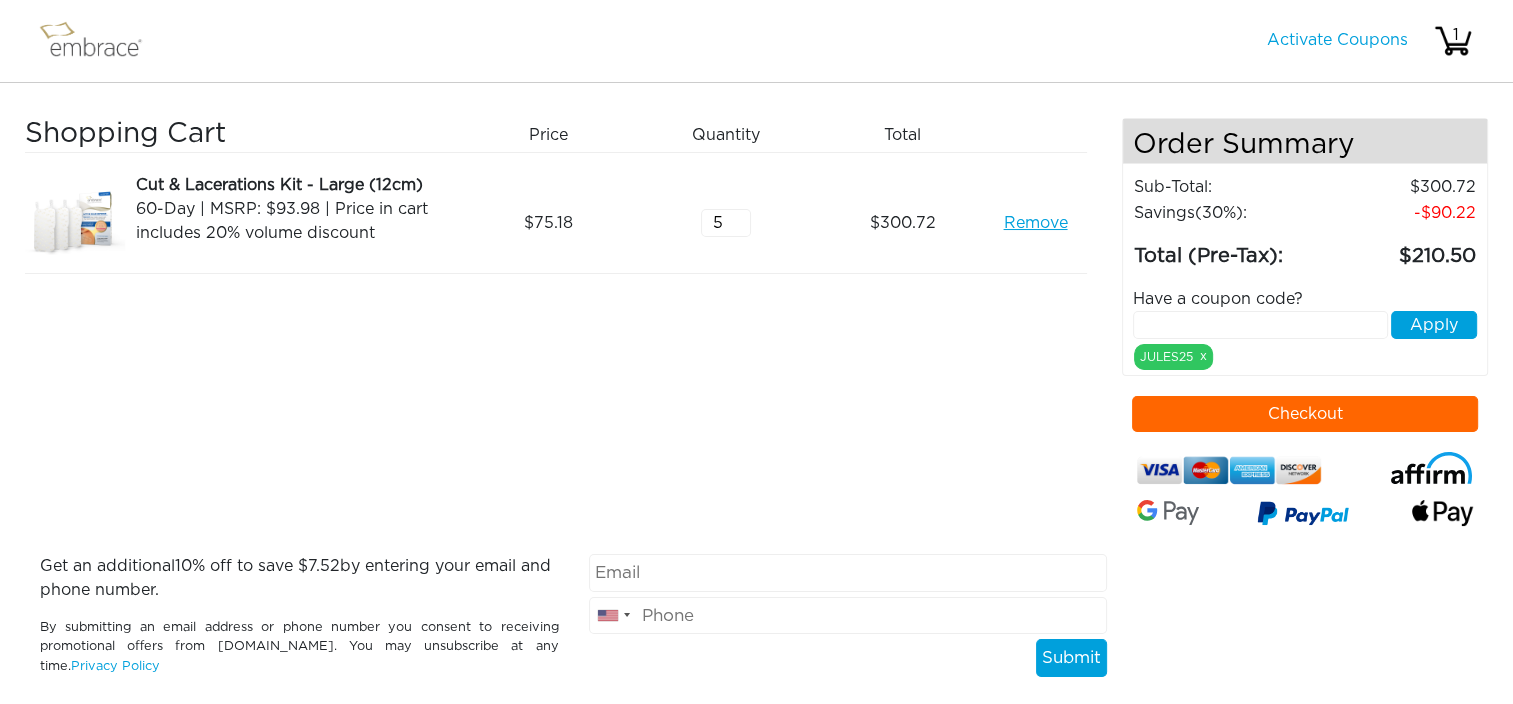 click on "5" at bounding box center (726, 223) 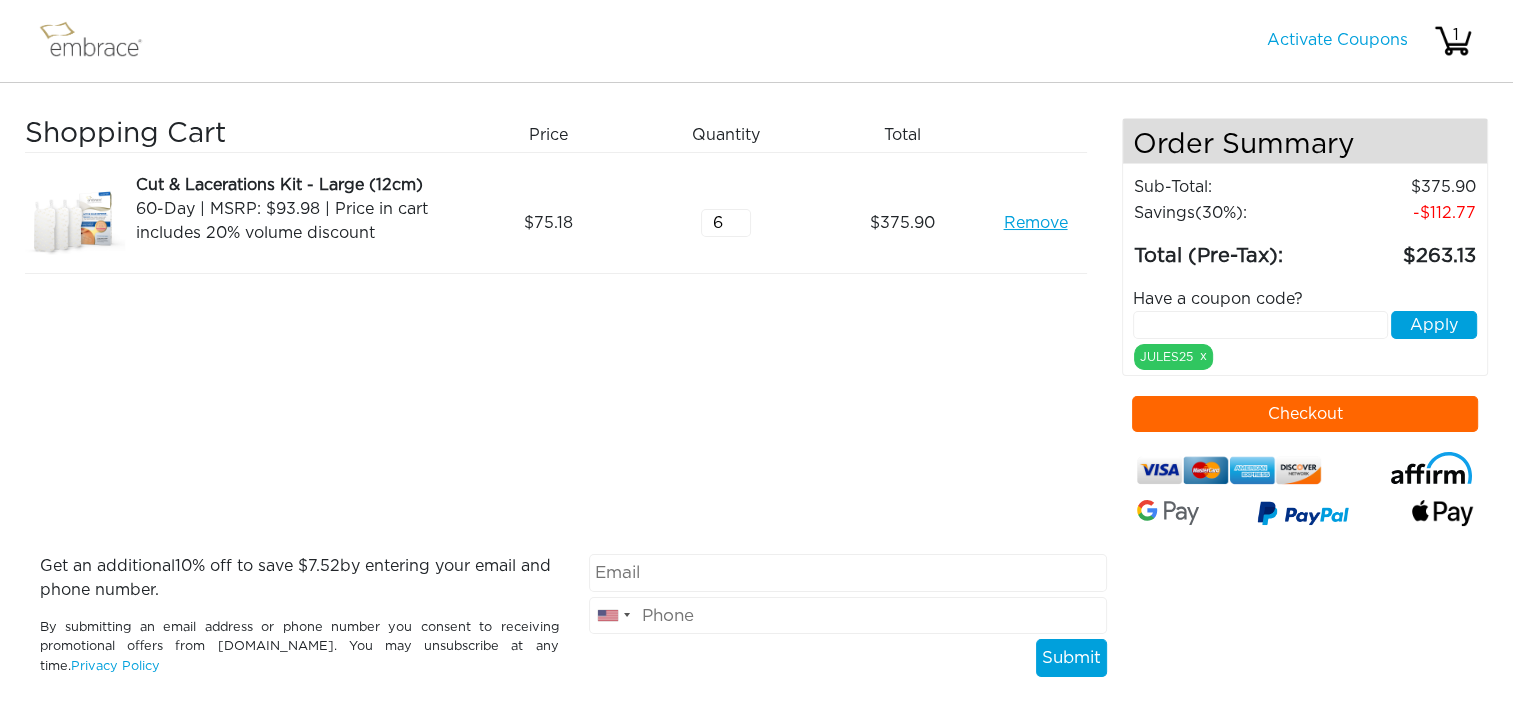 type on "6" 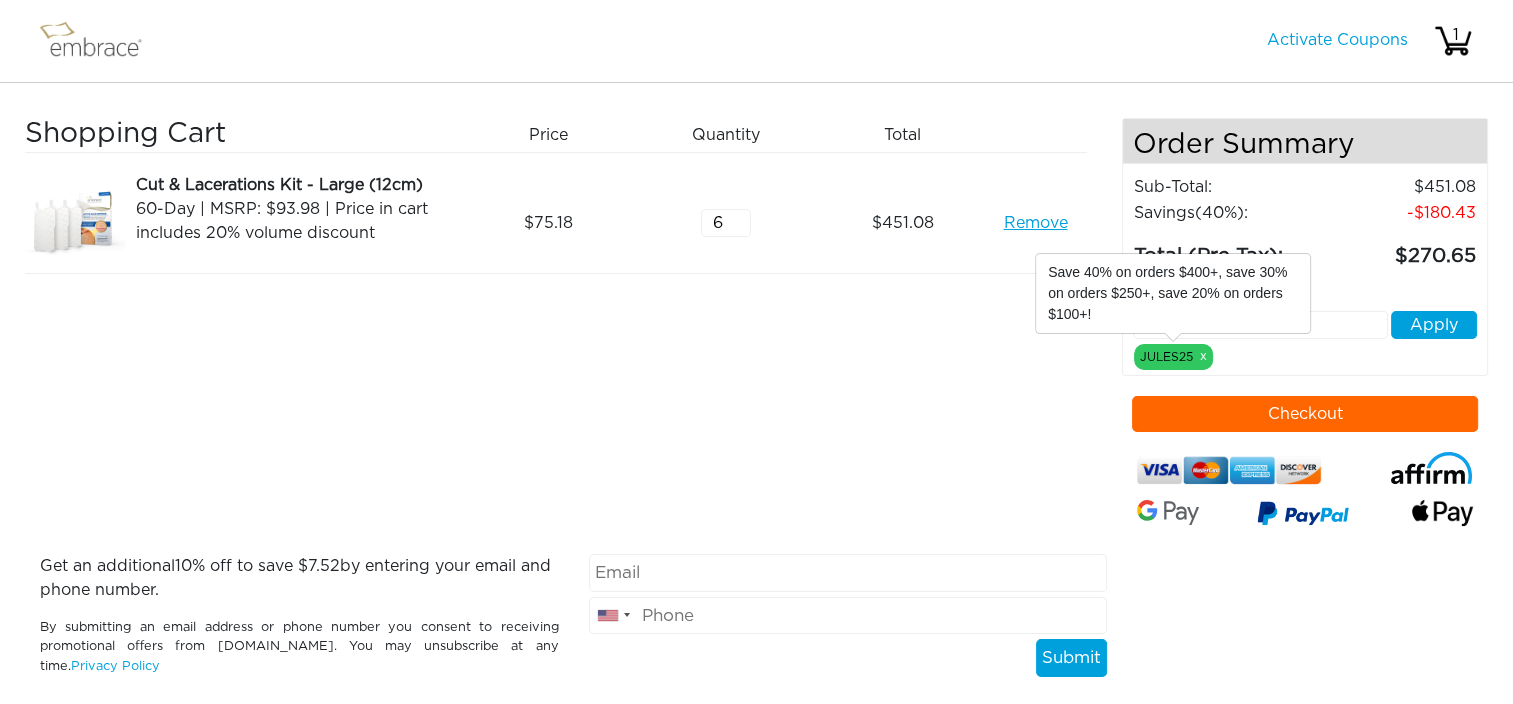 click on "JULES25  x" at bounding box center (1173, 357) 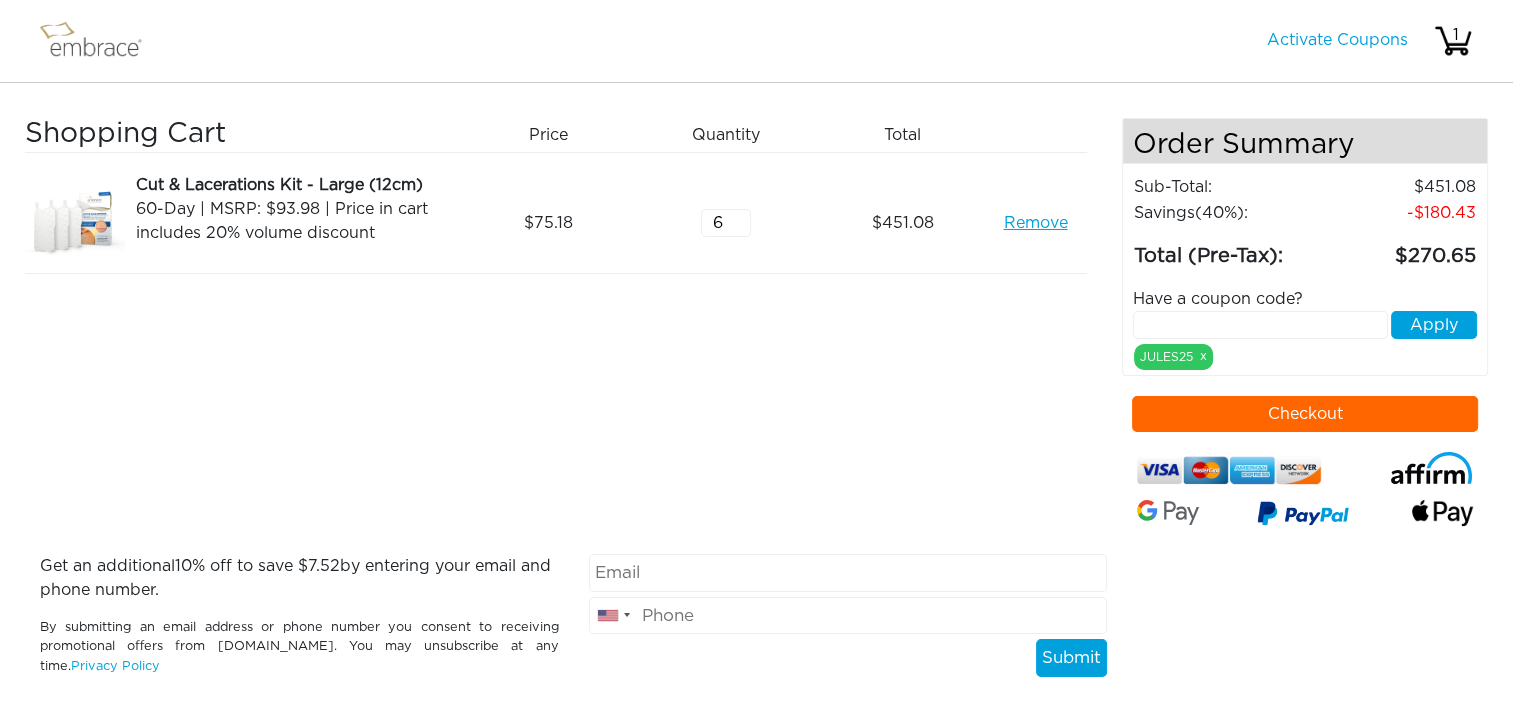 click on "Remove" at bounding box center [1035, 223] 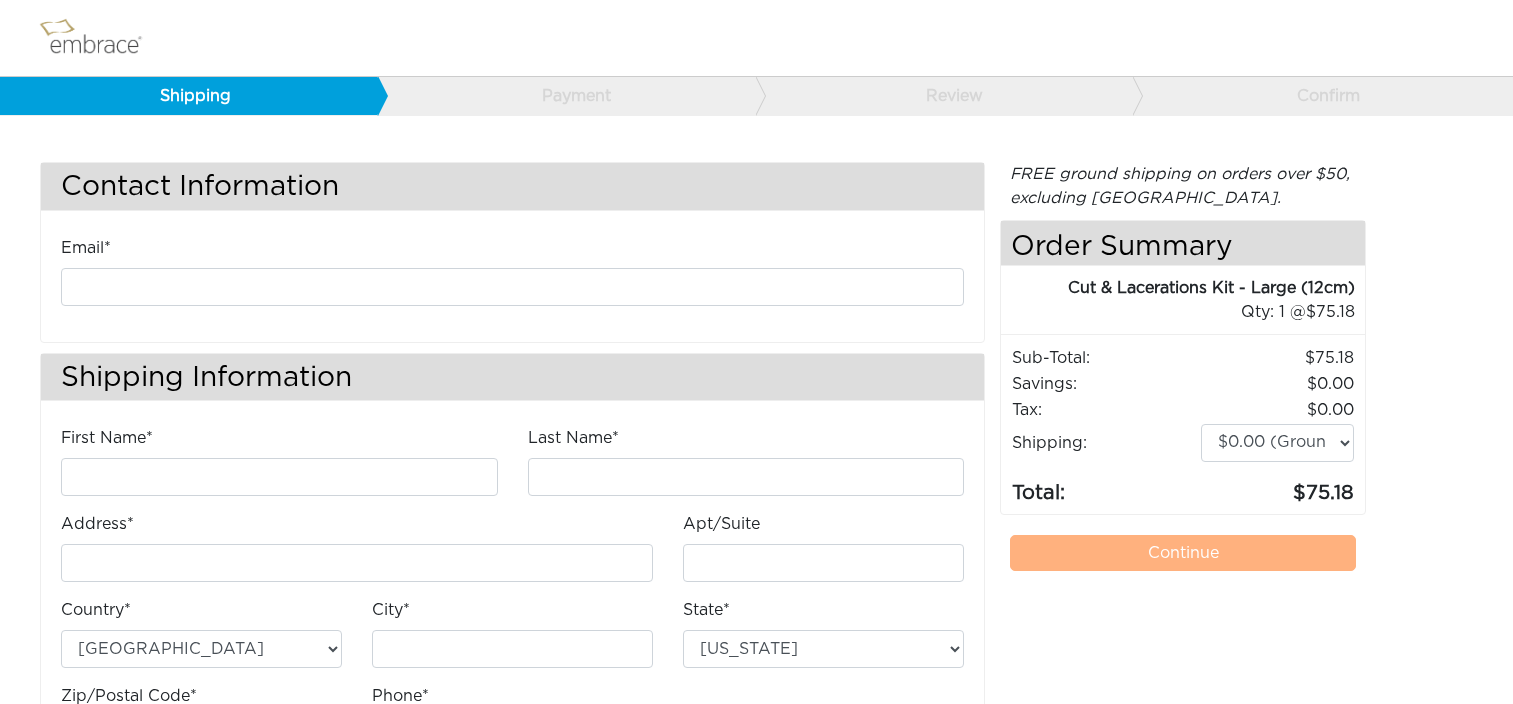 scroll, scrollTop: 0, scrollLeft: 0, axis: both 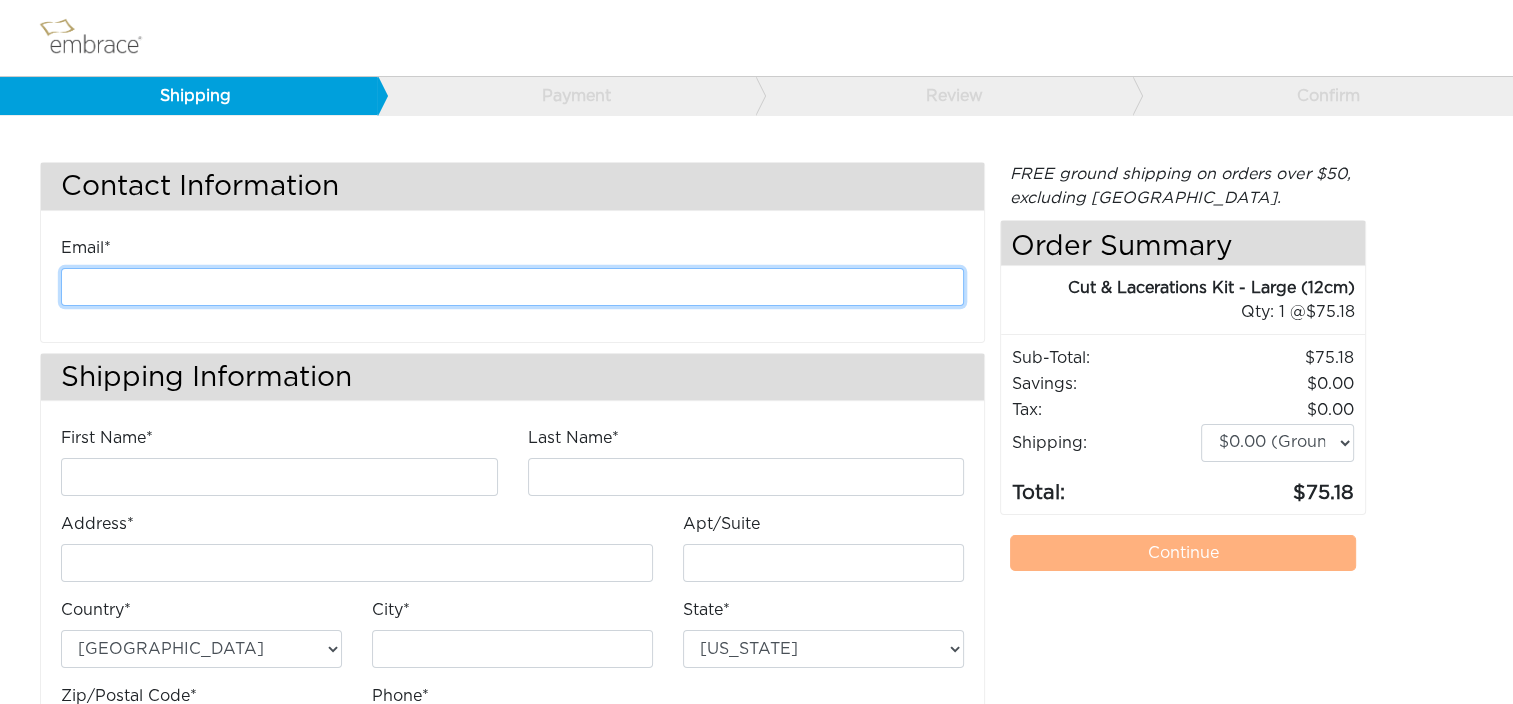 click at bounding box center [512, 287] 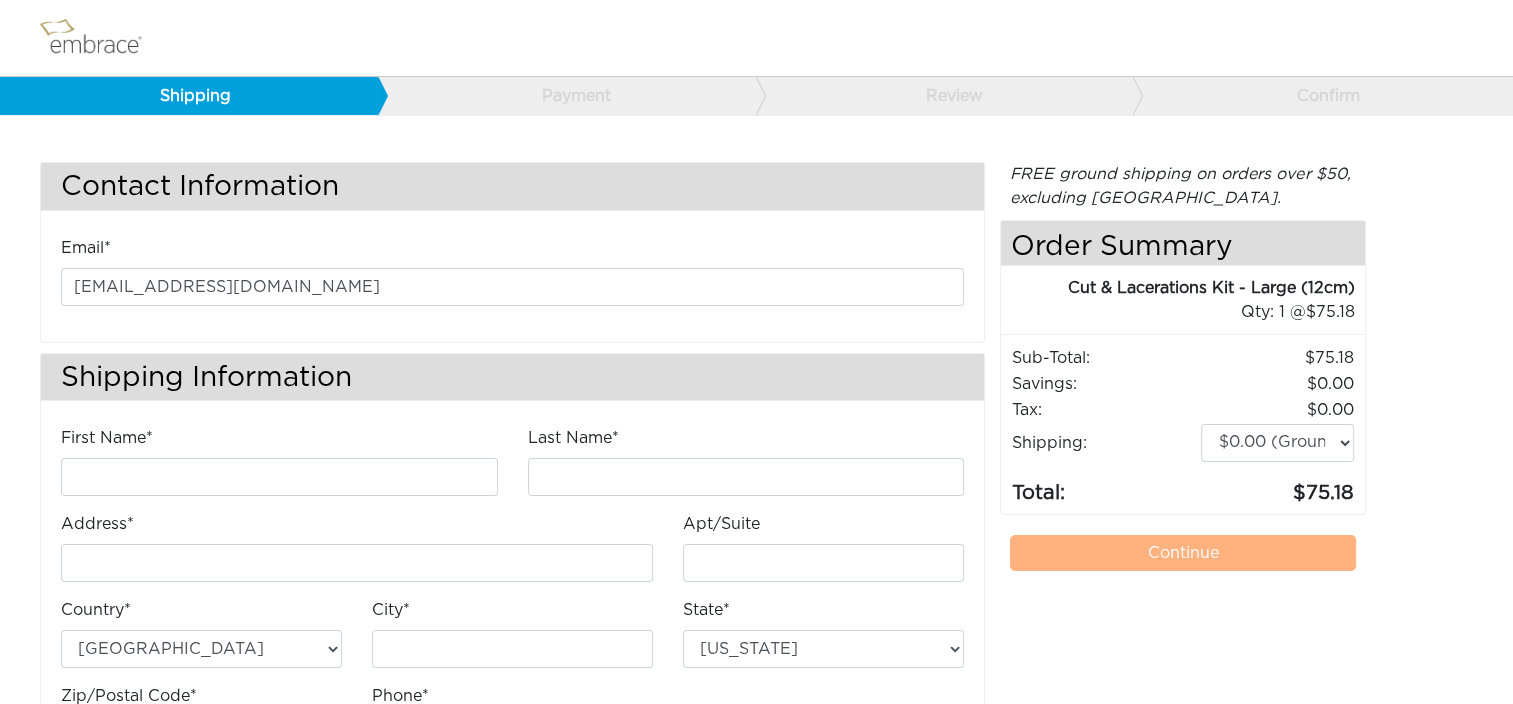 type on "[PERSON_NAME]" 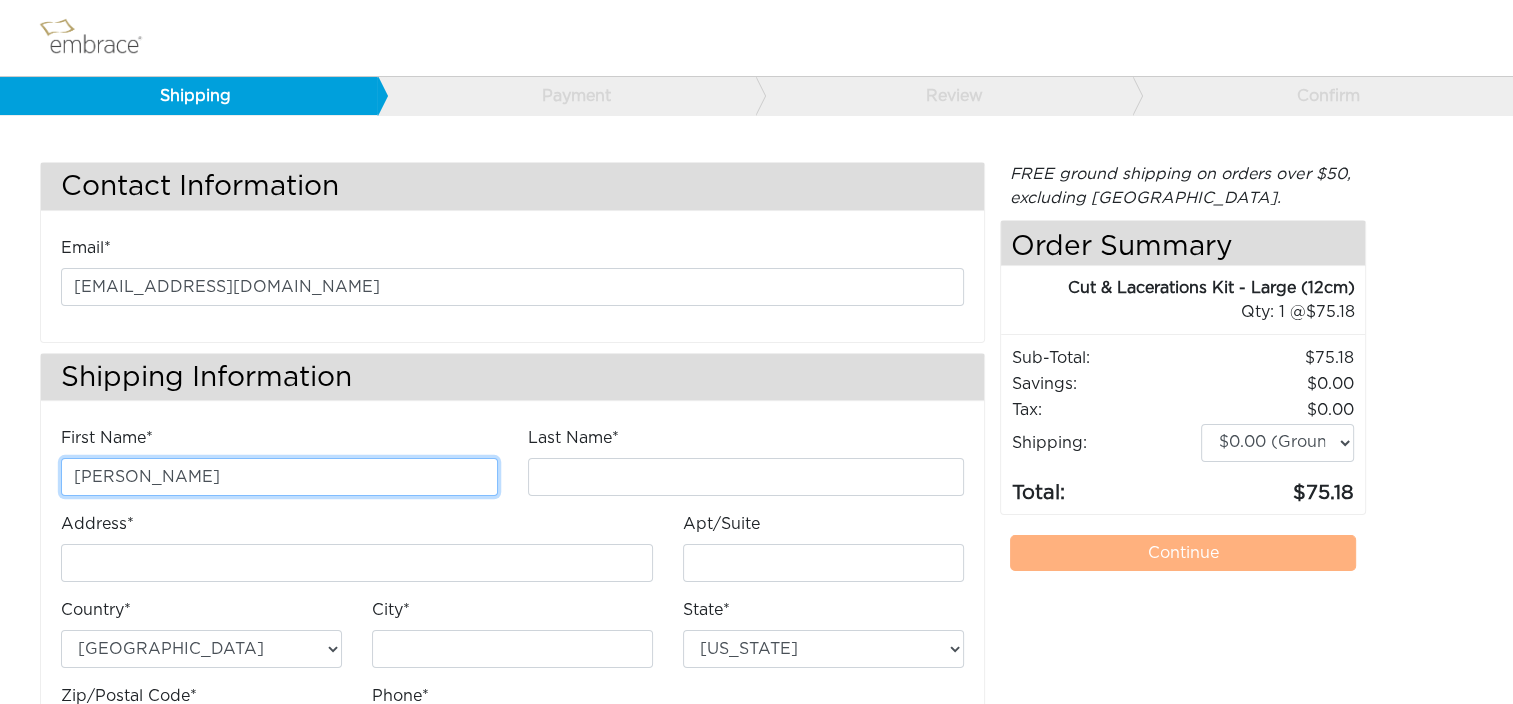 type on "[PERSON_NAME]" 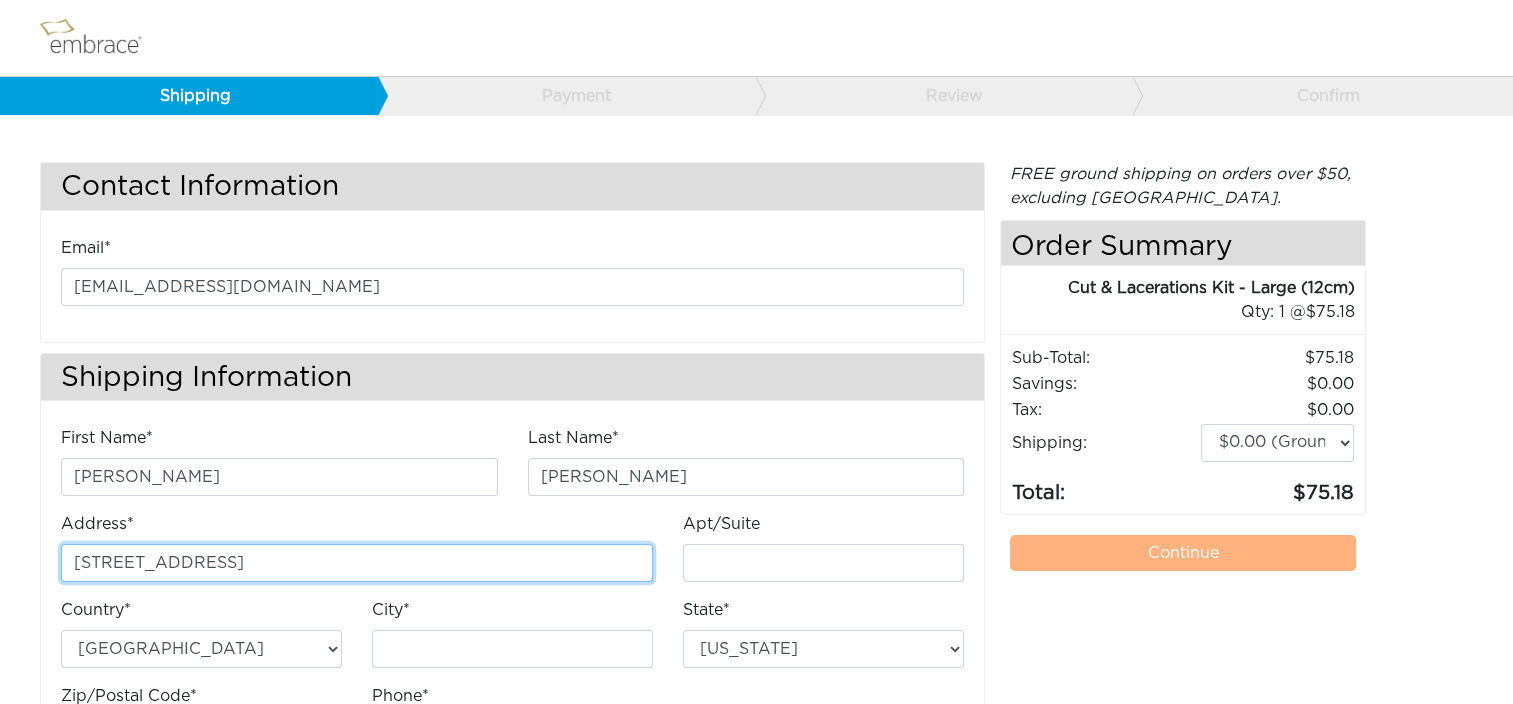 type on "E" 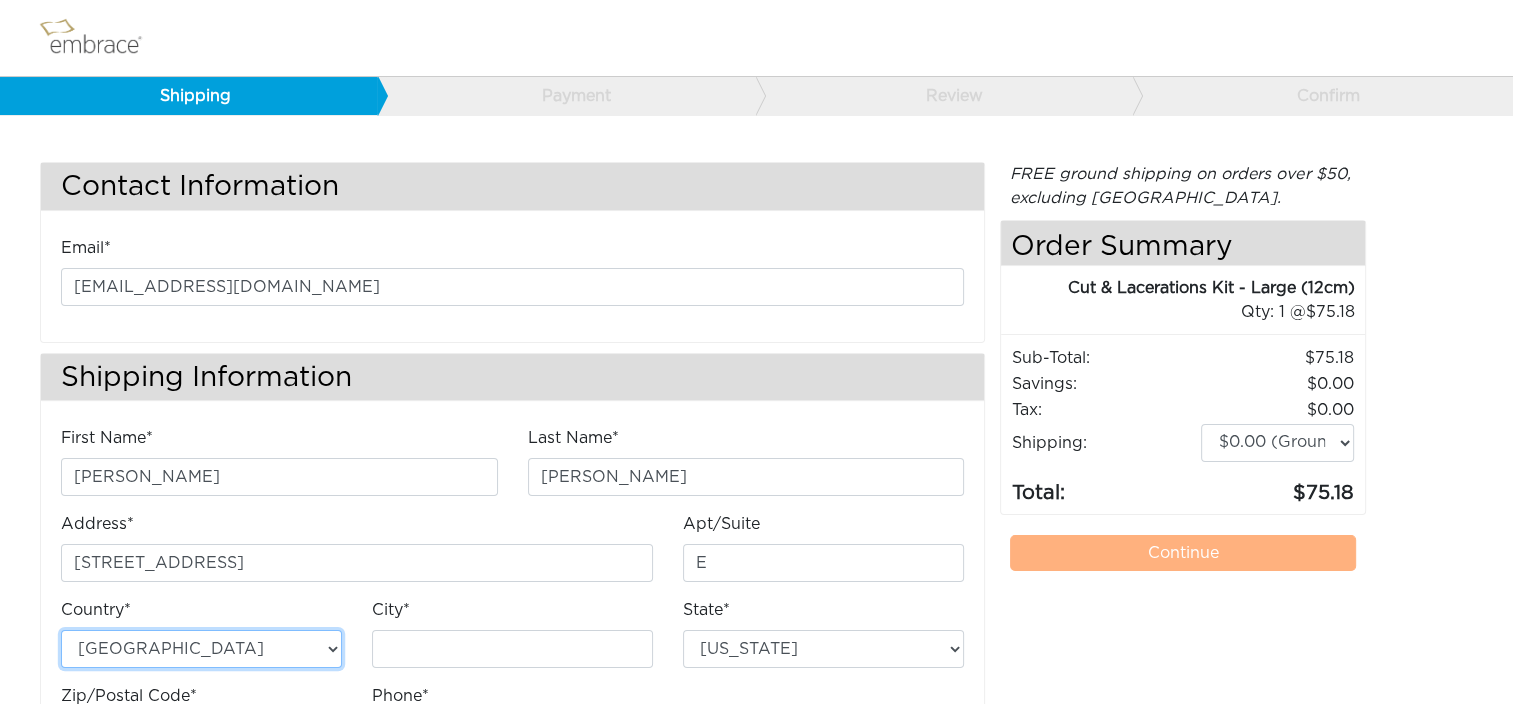type on "Chantilly" 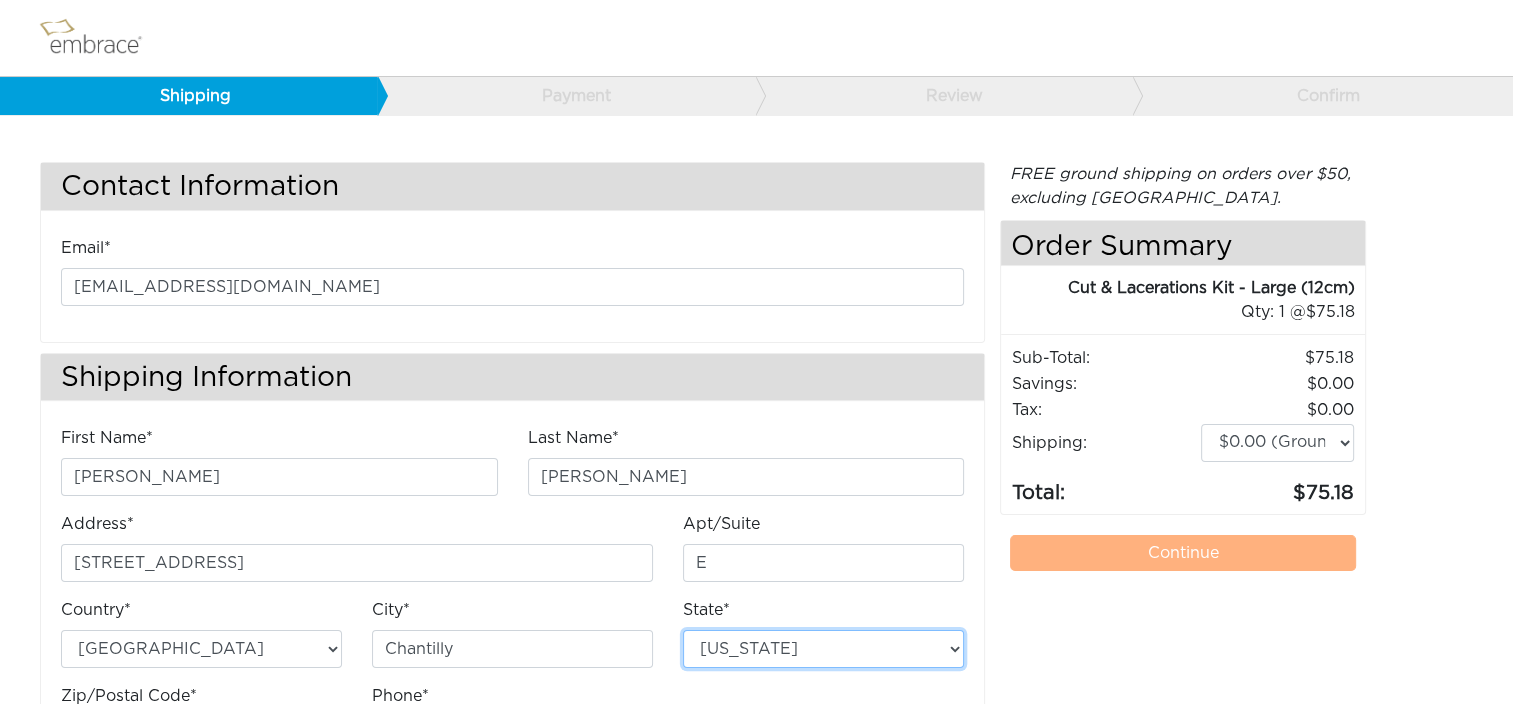 select on "VA" 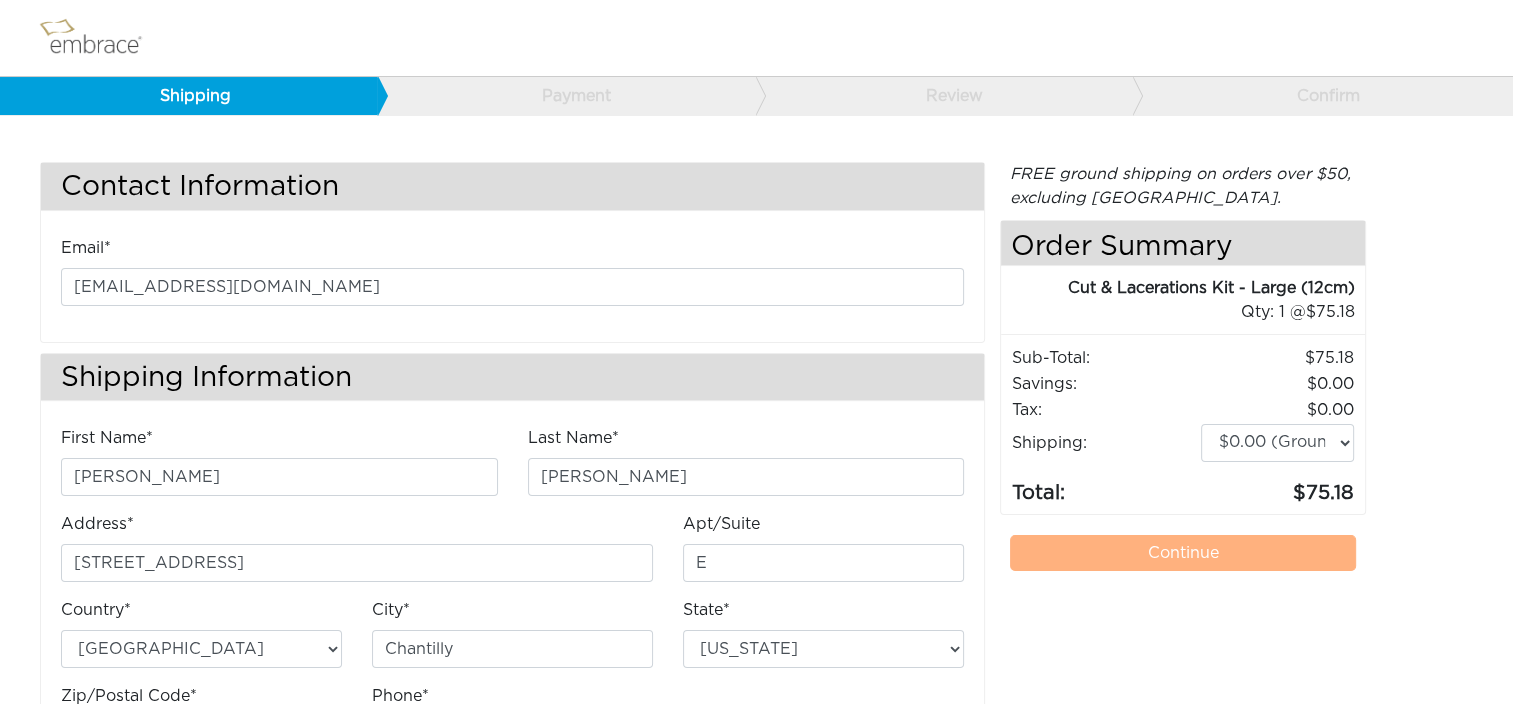 type on "7034490520" 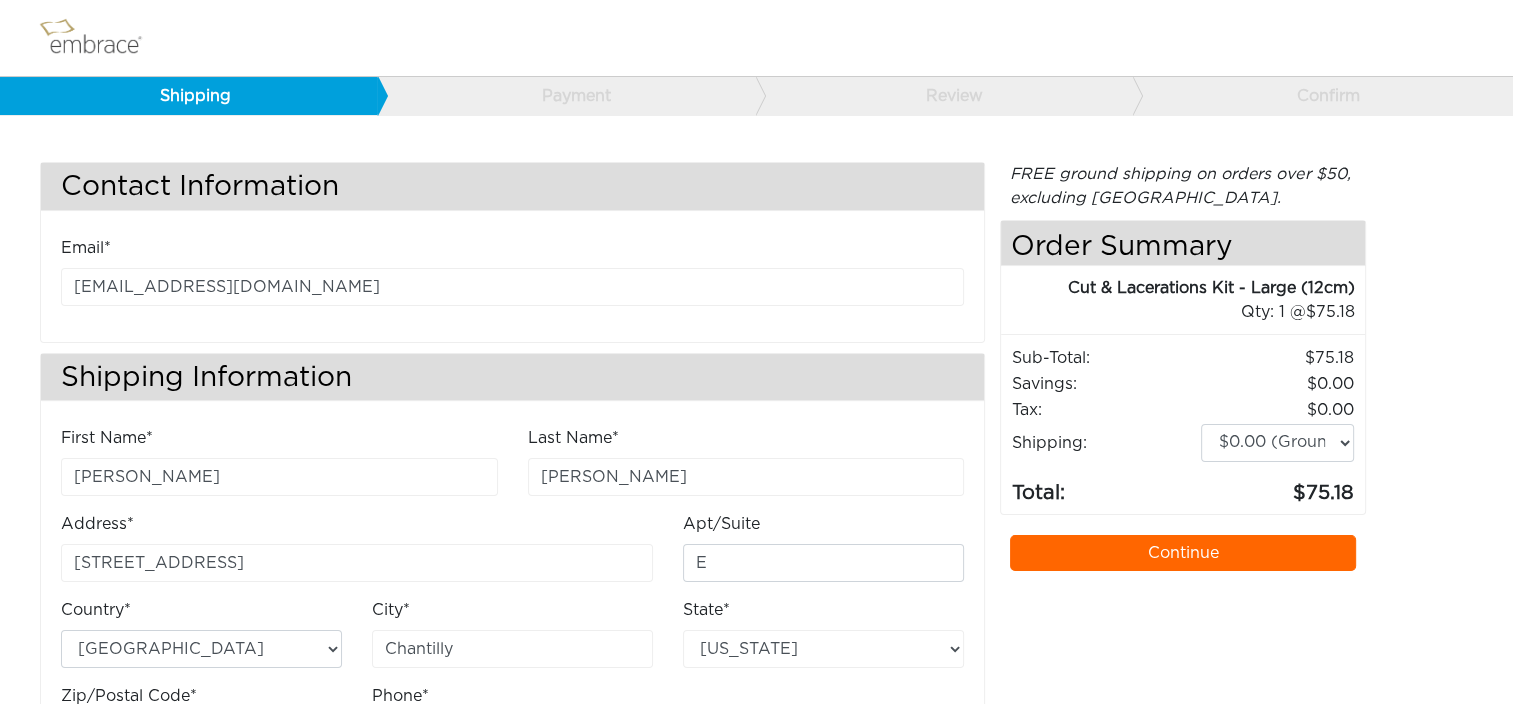 click on "Continue" at bounding box center [1183, 553] 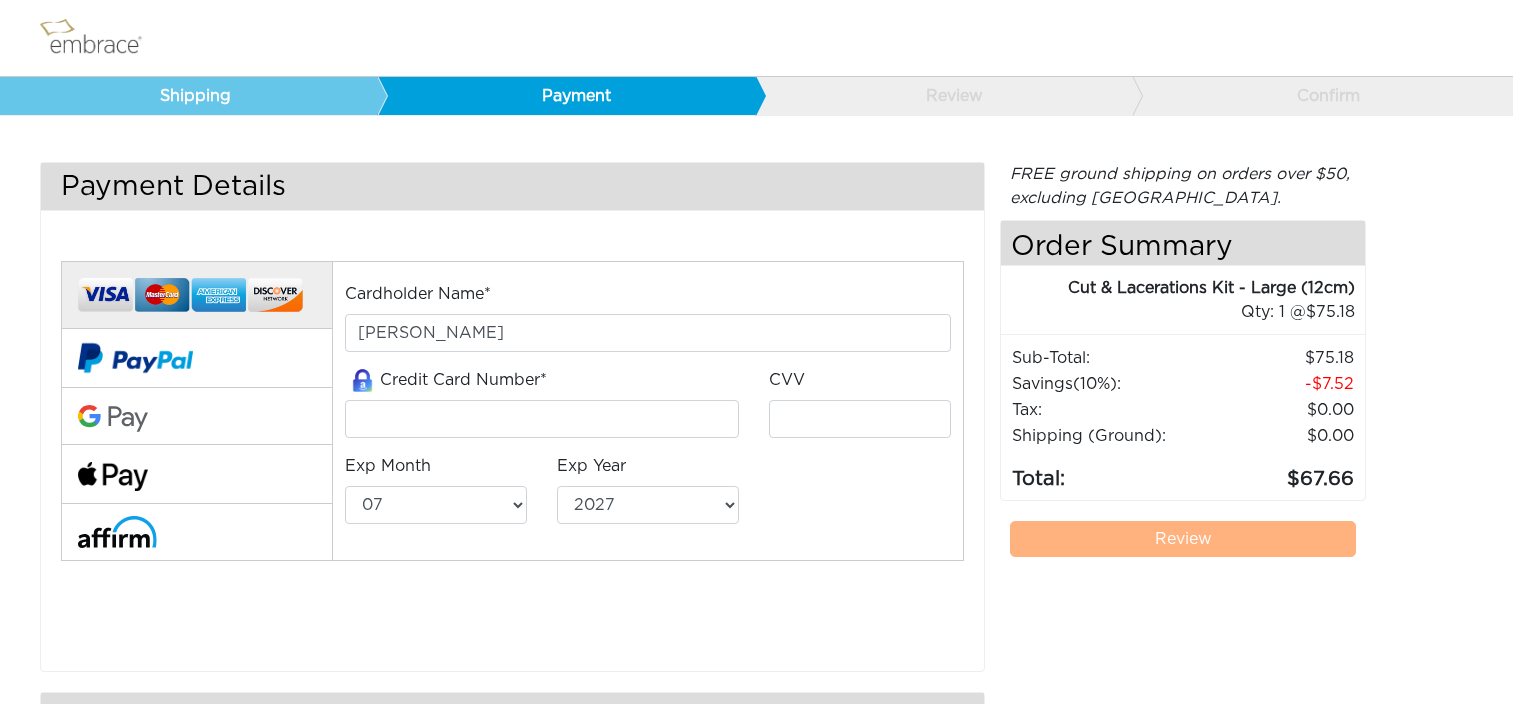 select on "7" 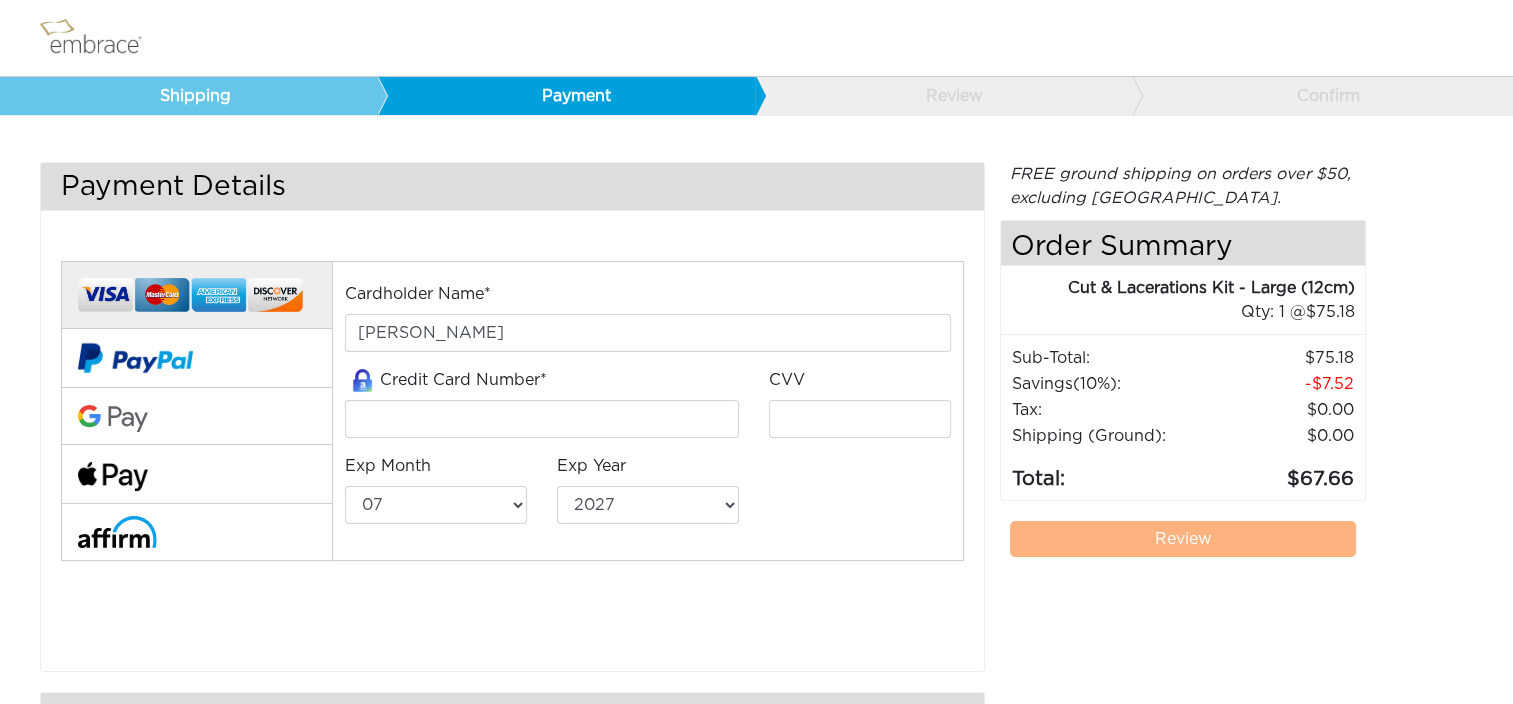 scroll, scrollTop: 0, scrollLeft: 0, axis: both 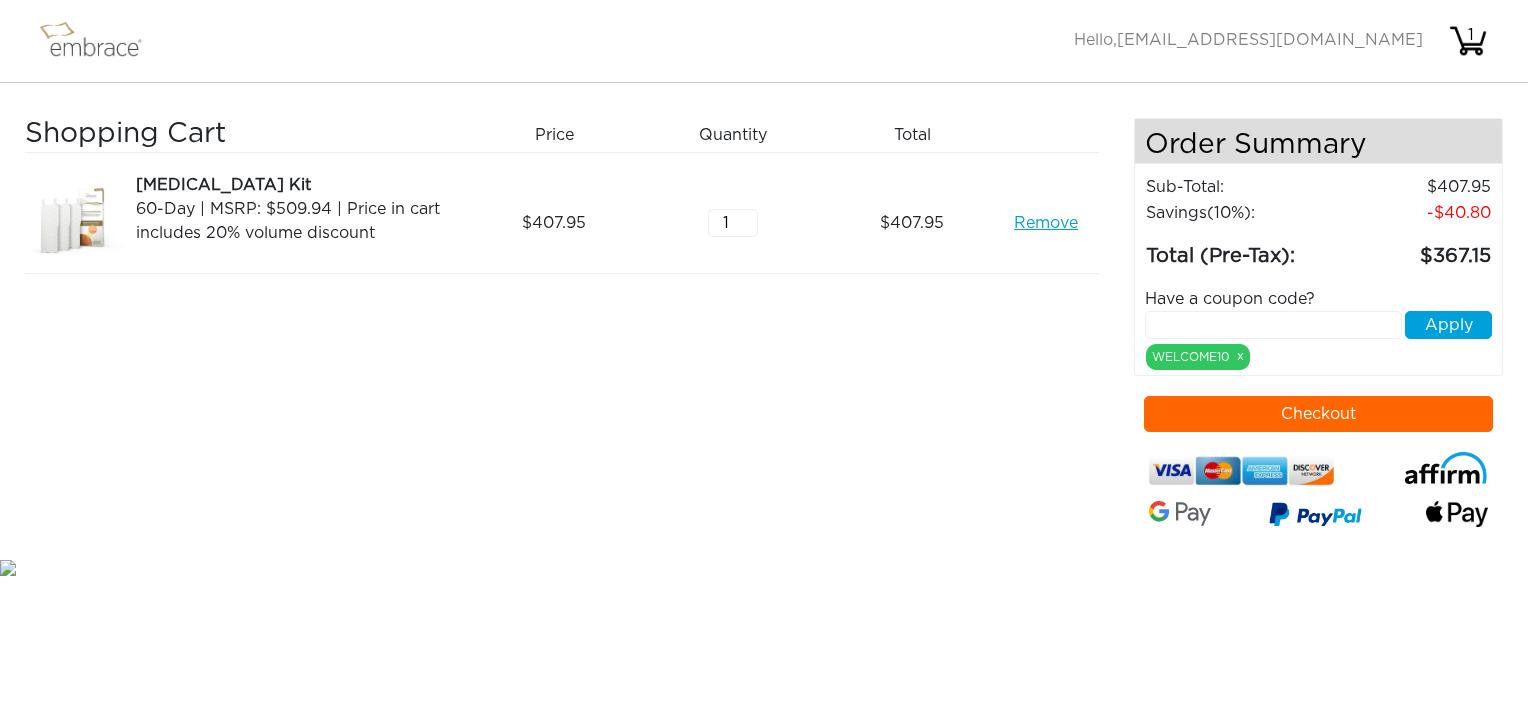 click at bounding box center [1273, 325] 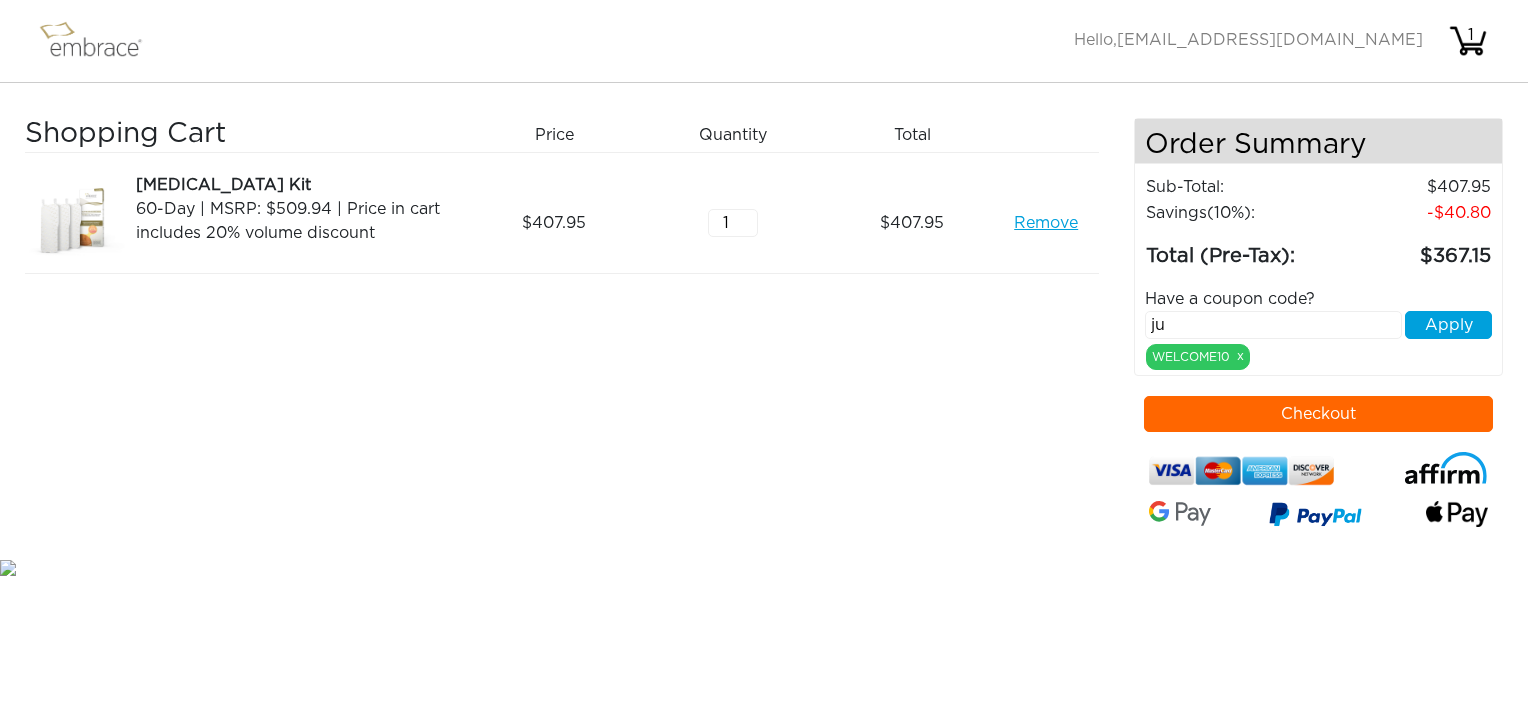 type on "j" 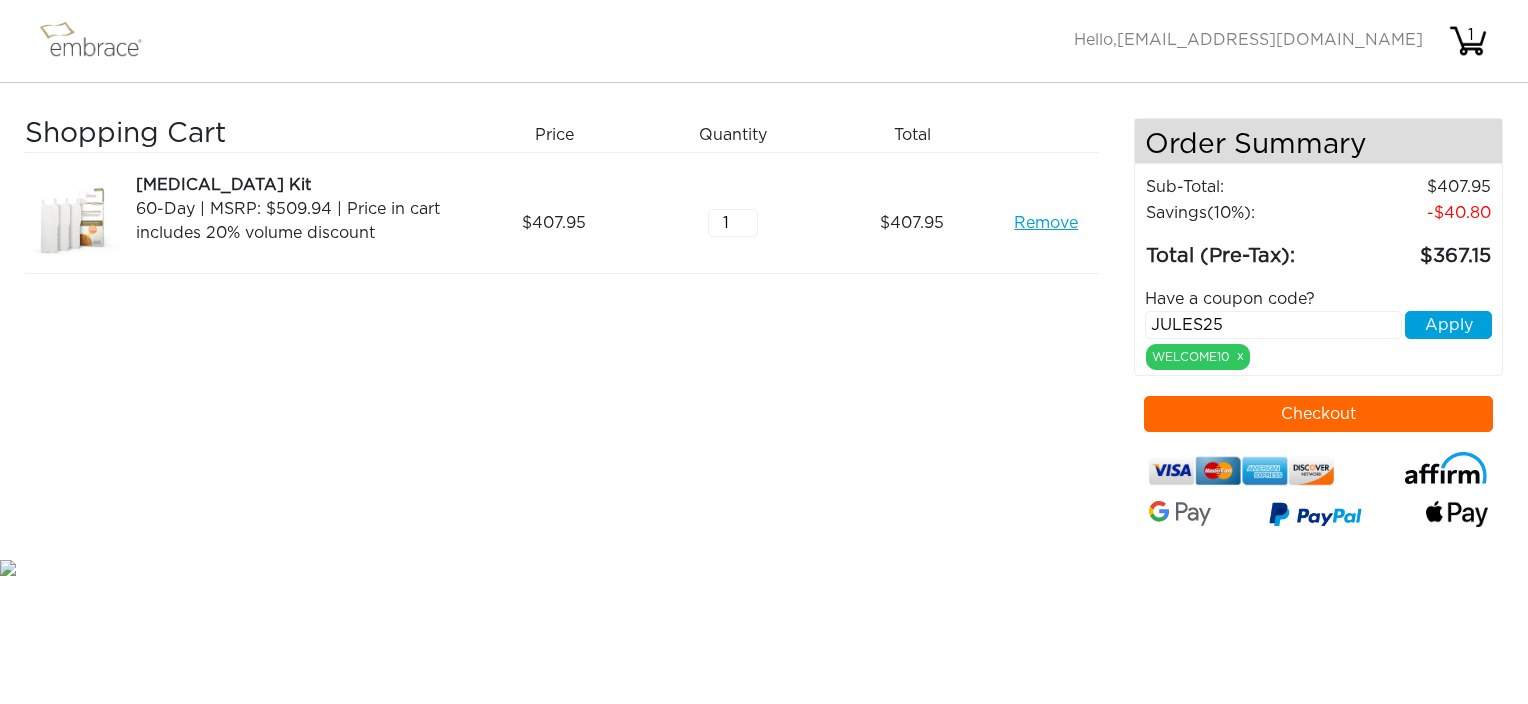 type on "JULES25" 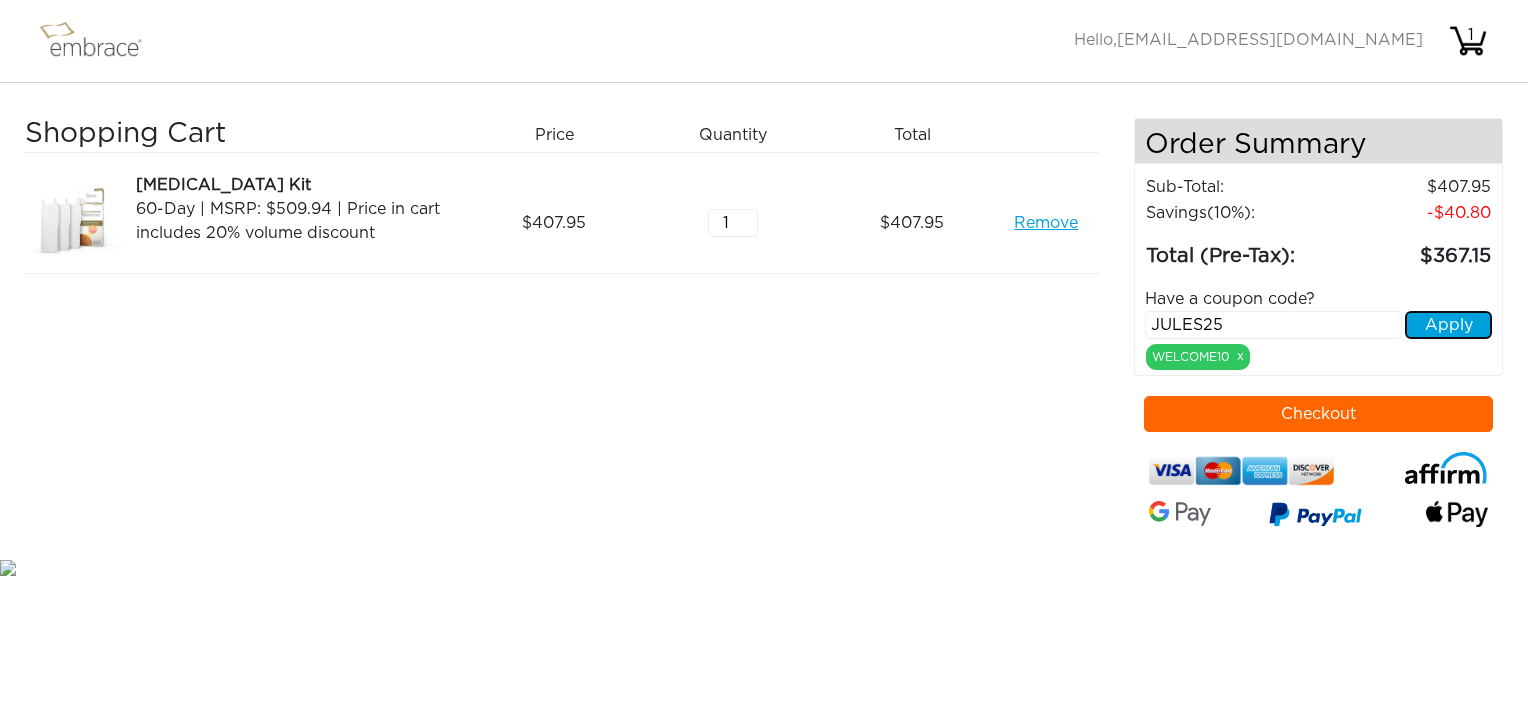 click on "Apply" at bounding box center [1448, 325] 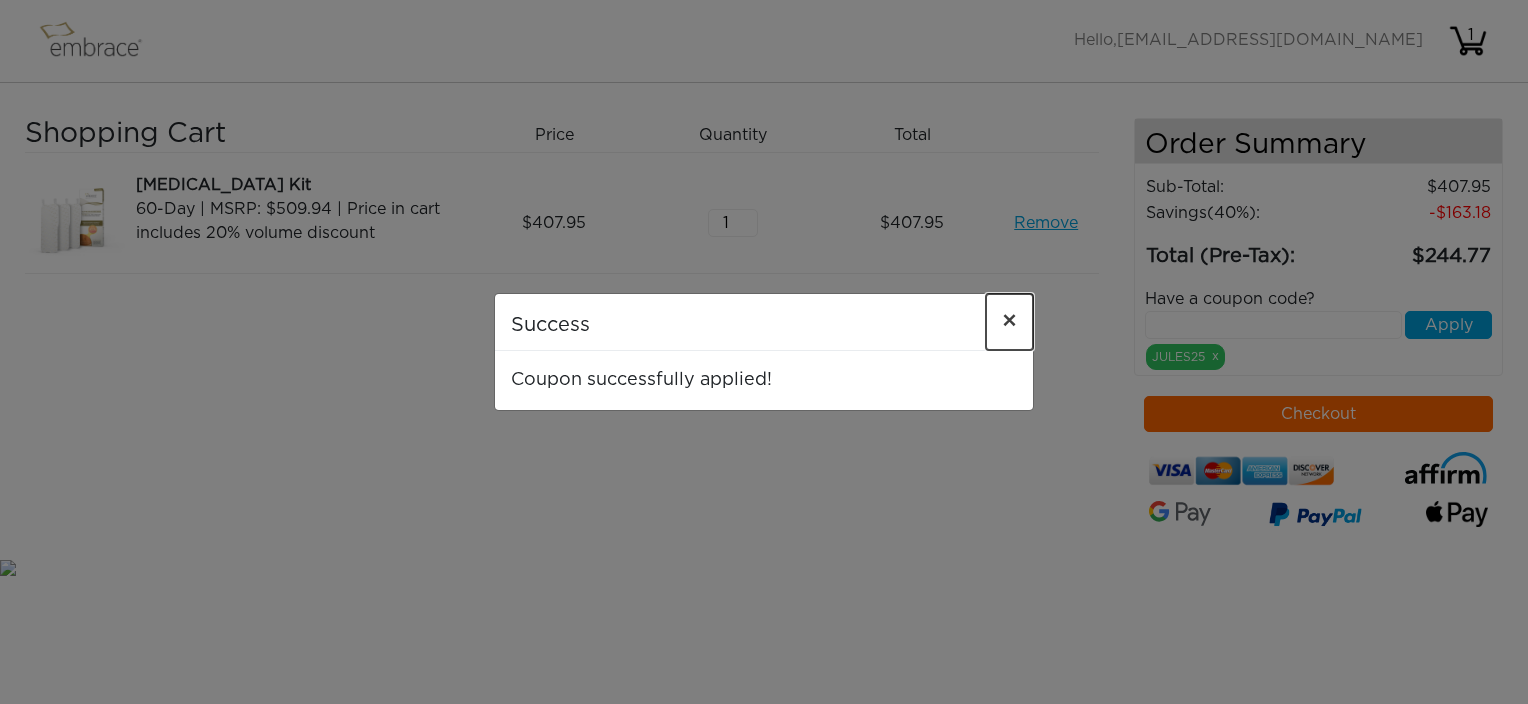 click on "×" at bounding box center (1009, 322) 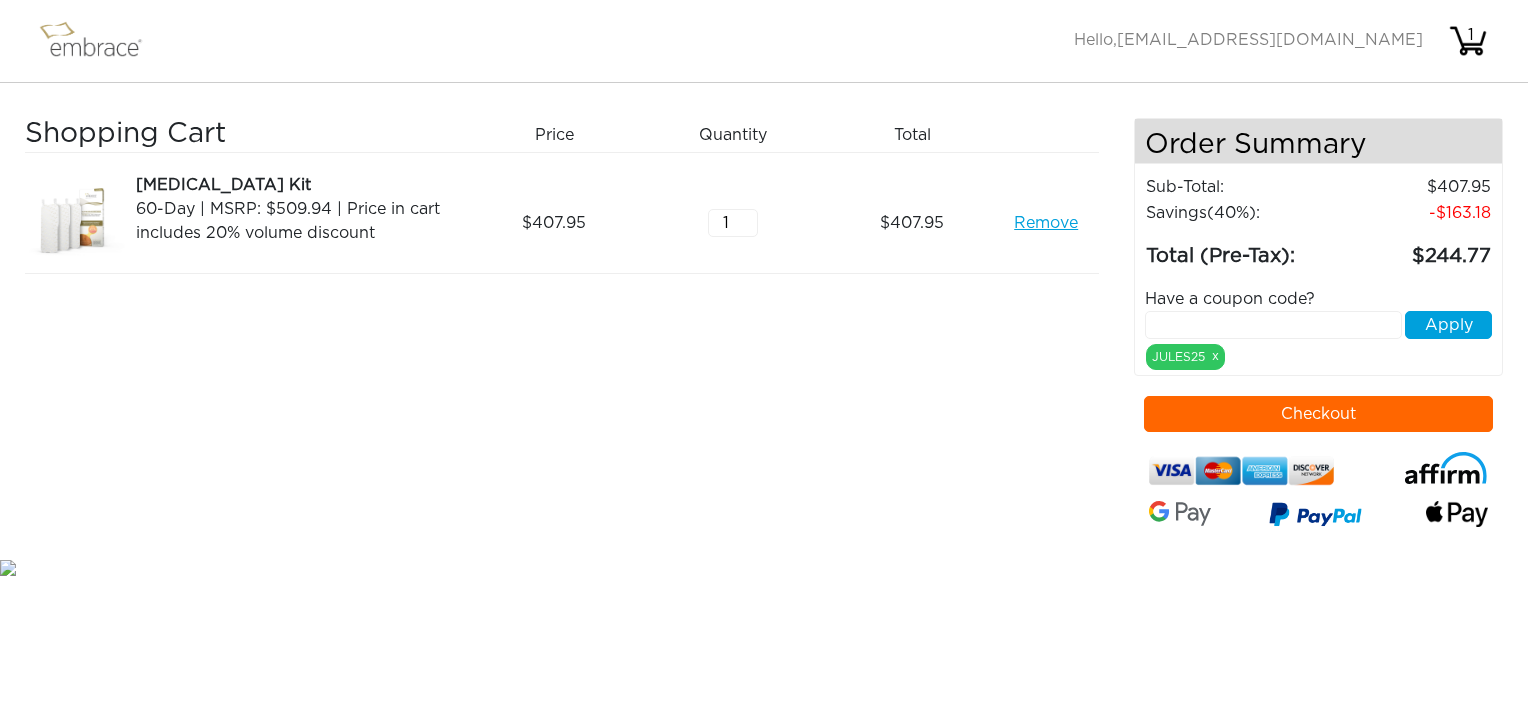 click on "Remove" at bounding box center [1046, 223] 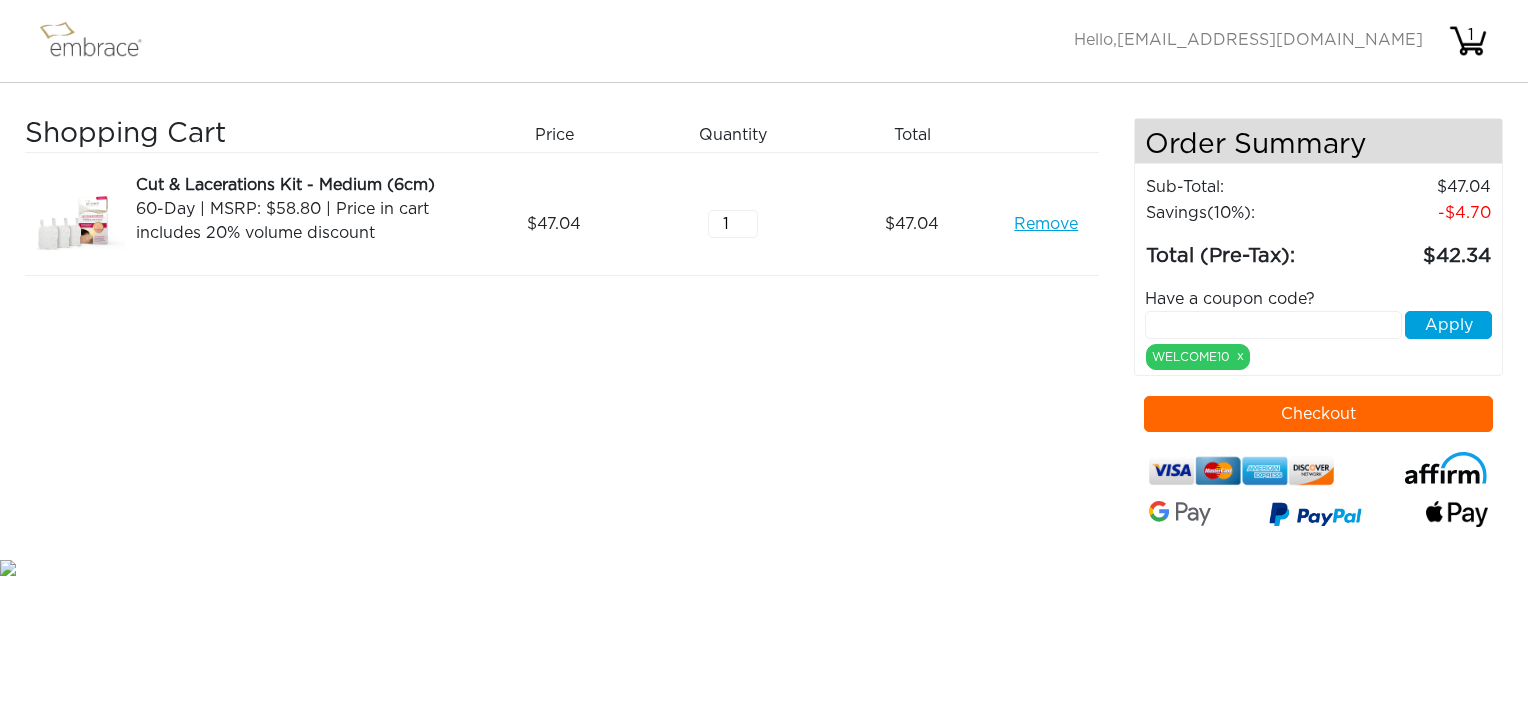 scroll, scrollTop: 0, scrollLeft: 0, axis: both 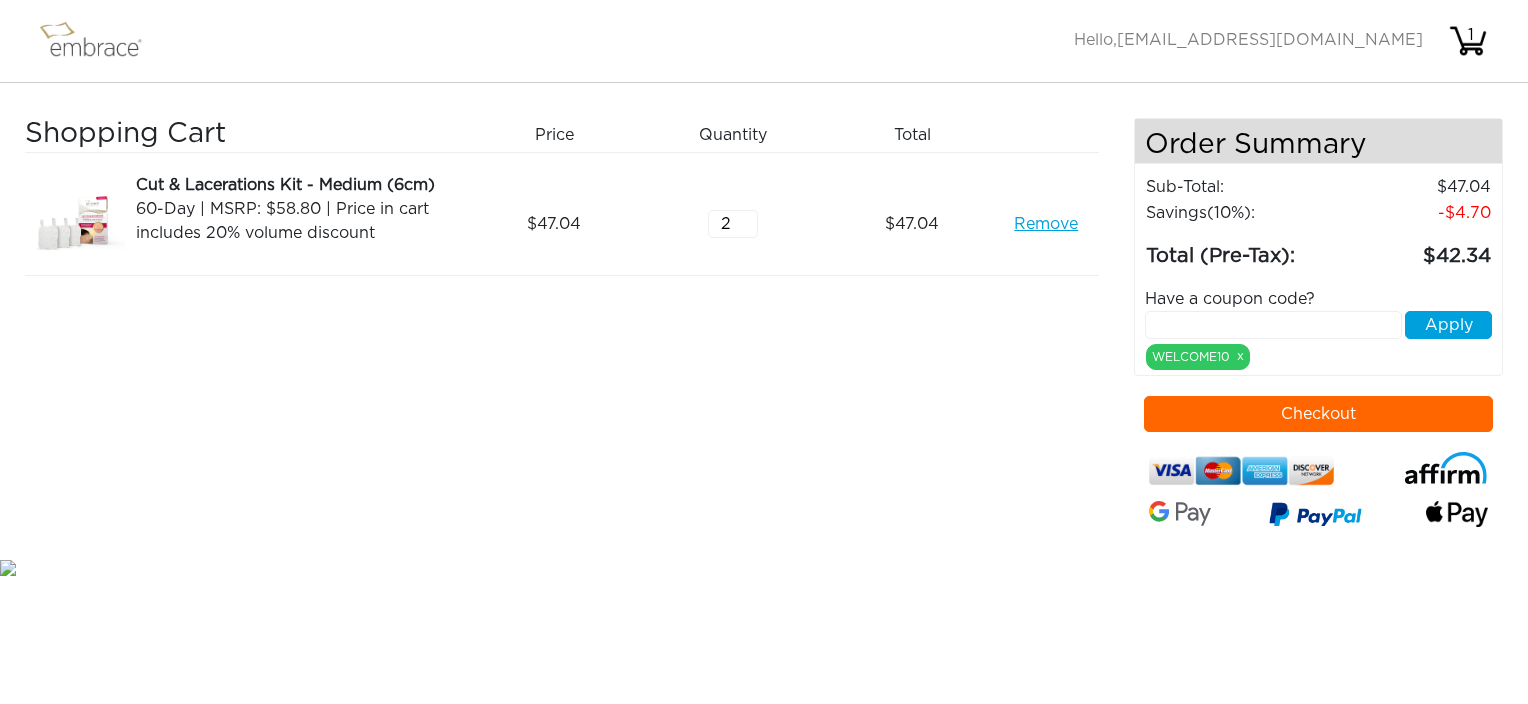 click on "2" at bounding box center [733, 224] 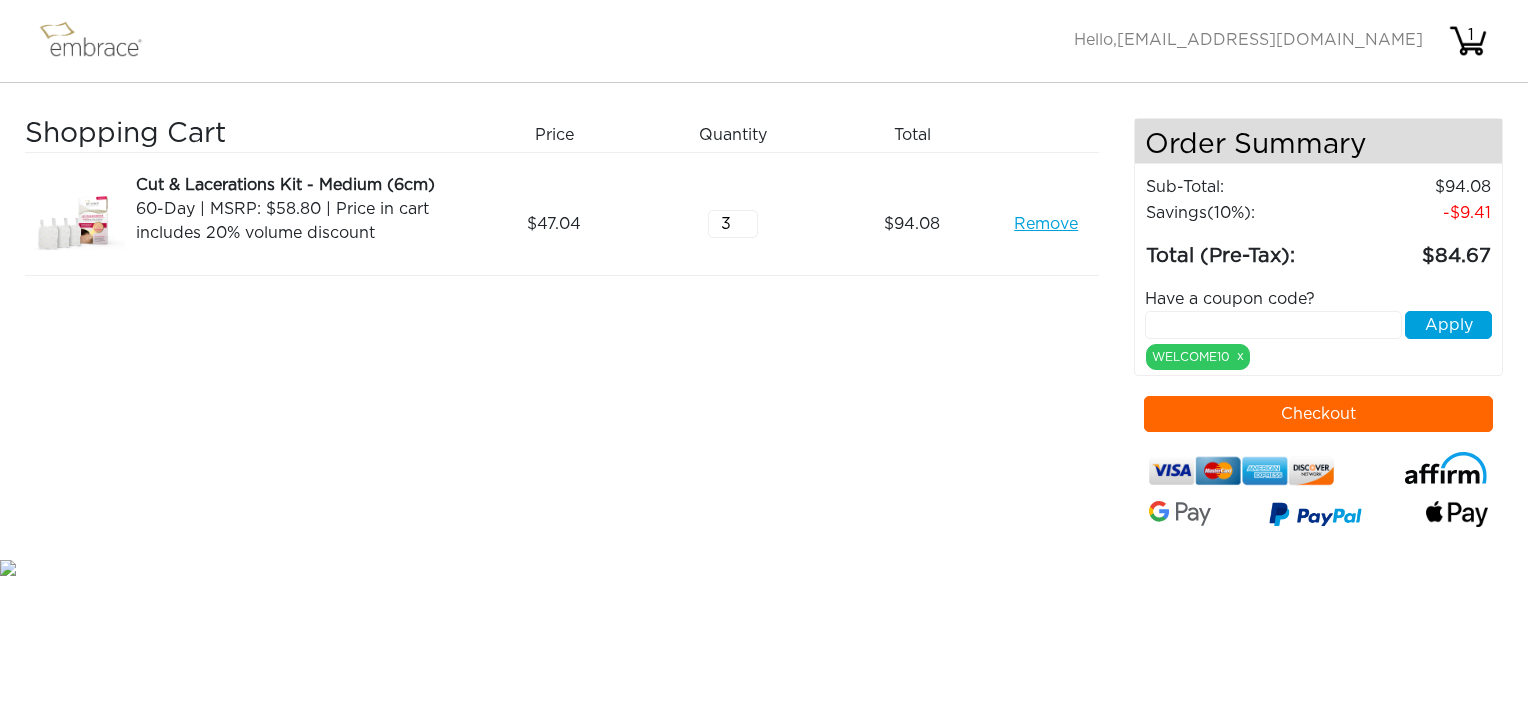 type on "3" 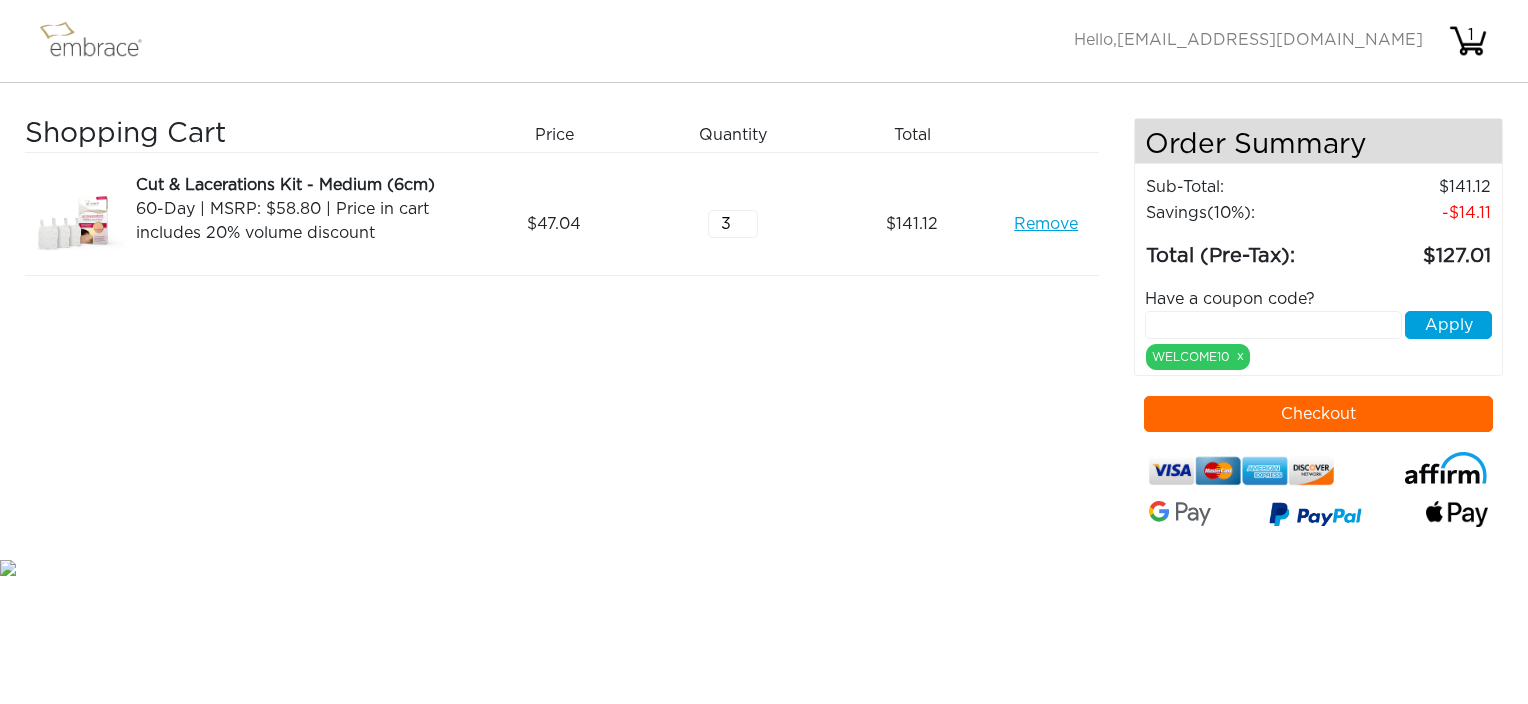 click at bounding box center (1273, 325) 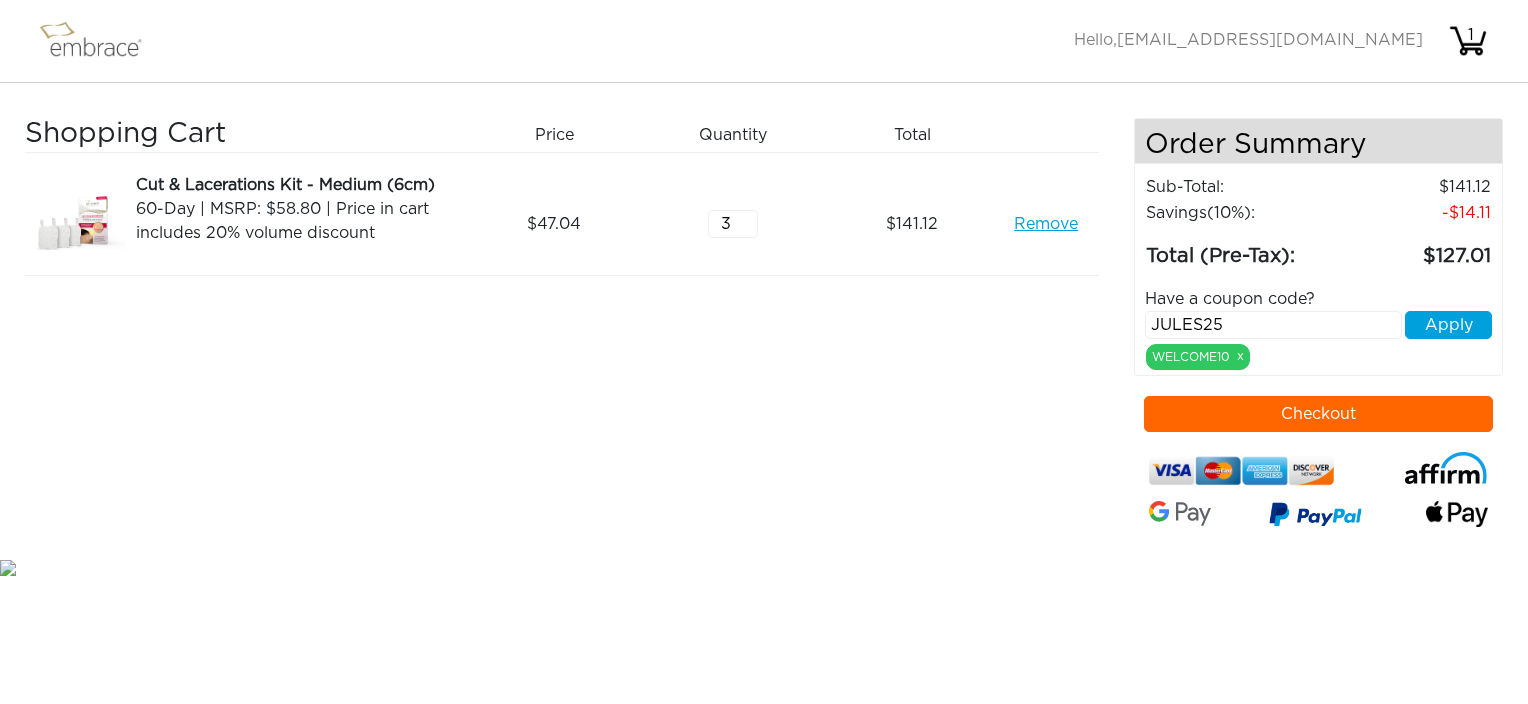 type on "JULES25" 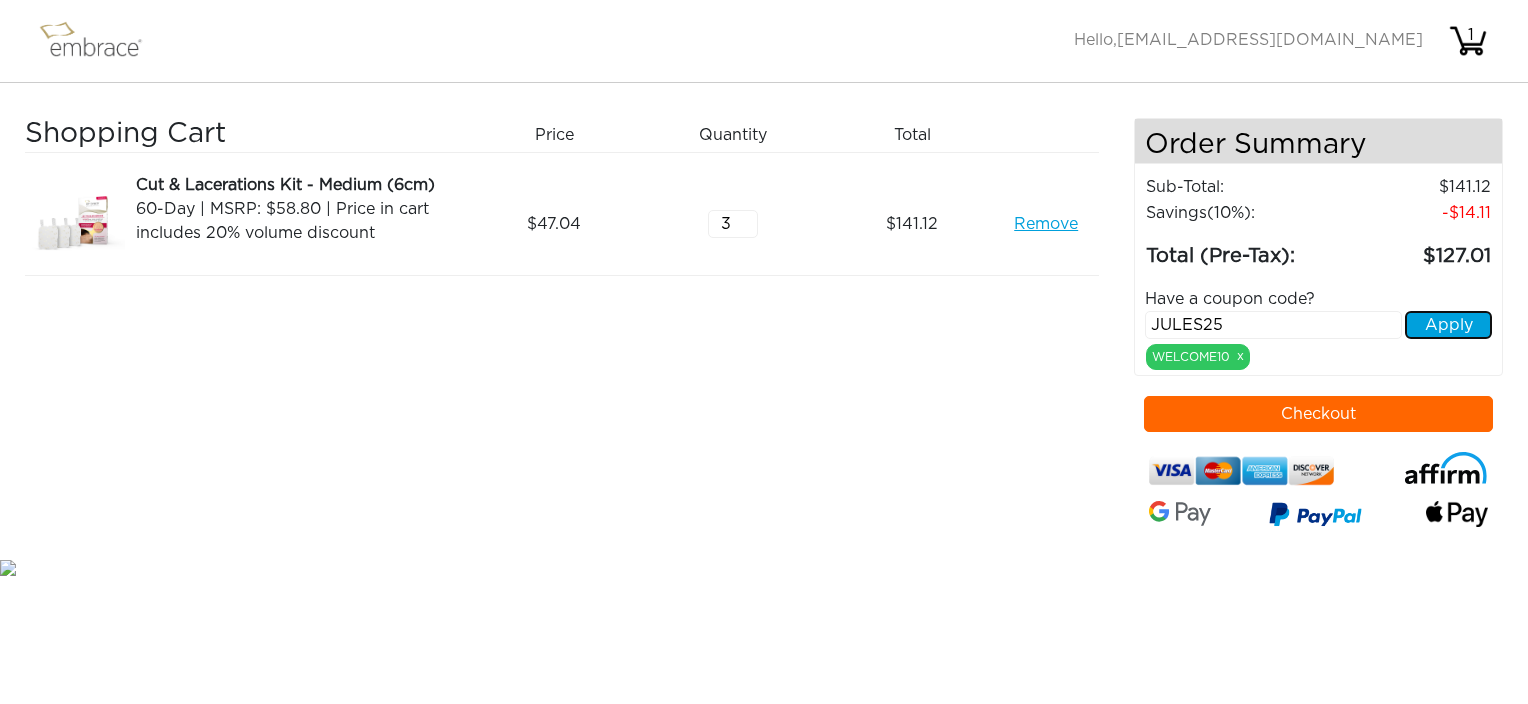 click on "Apply" at bounding box center (1448, 325) 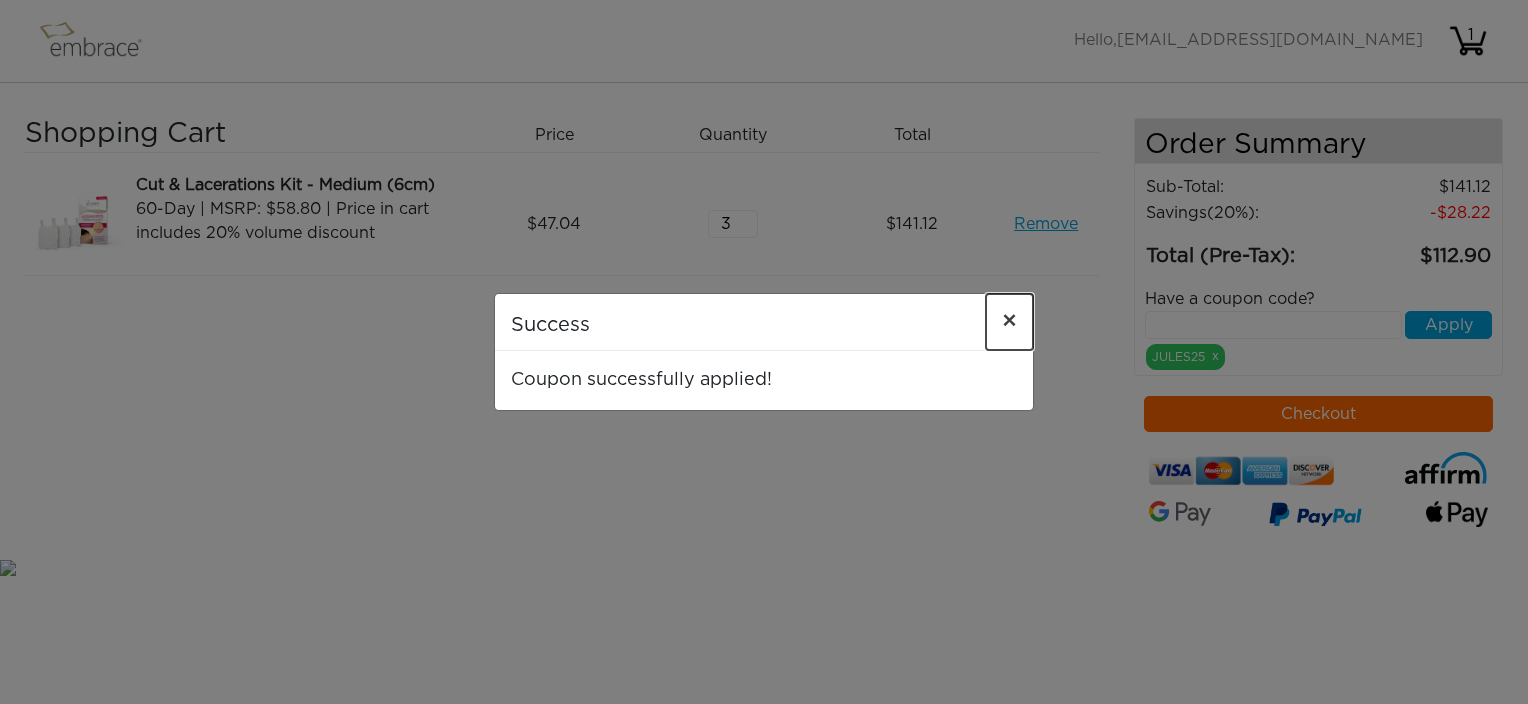 click on "×" at bounding box center [1009, 322] 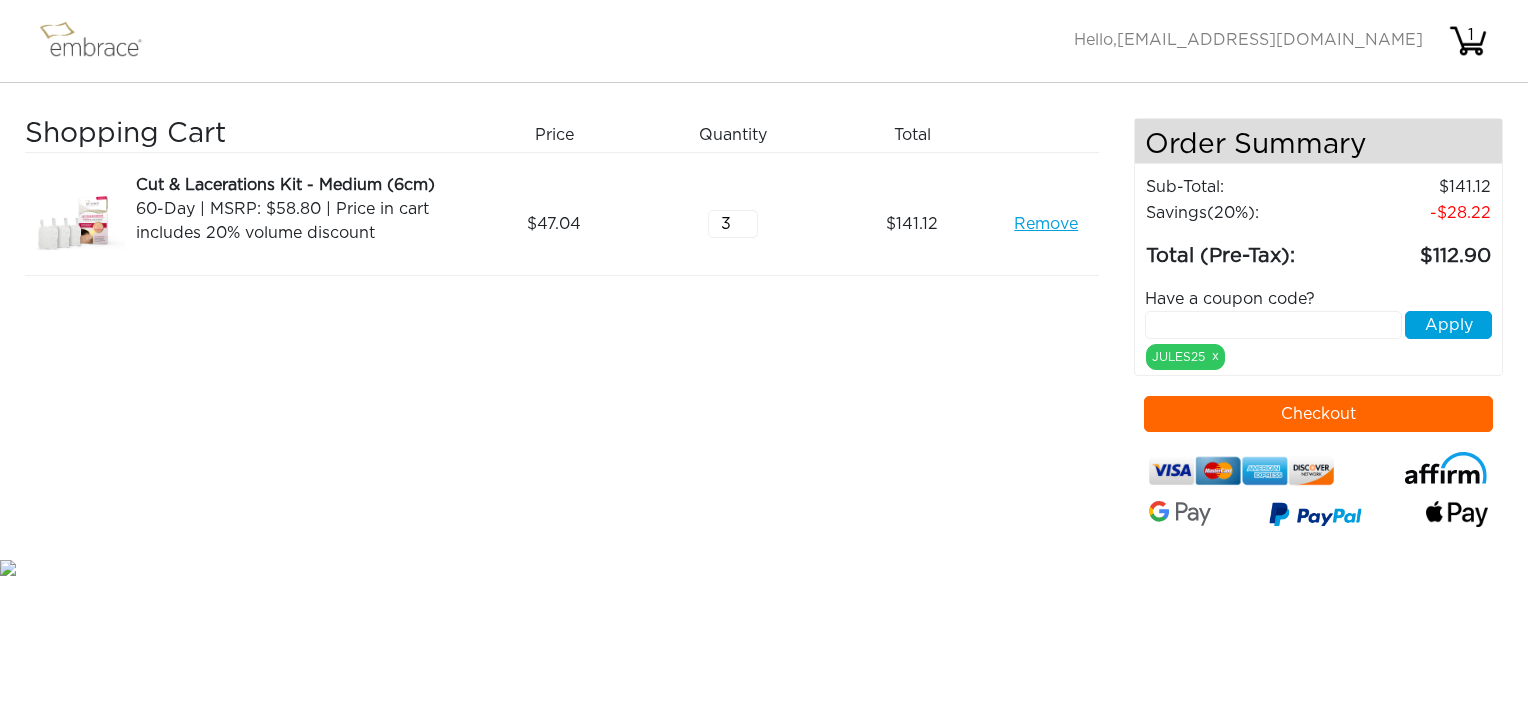 click on "Remove" at bounding box center (1046, 224) 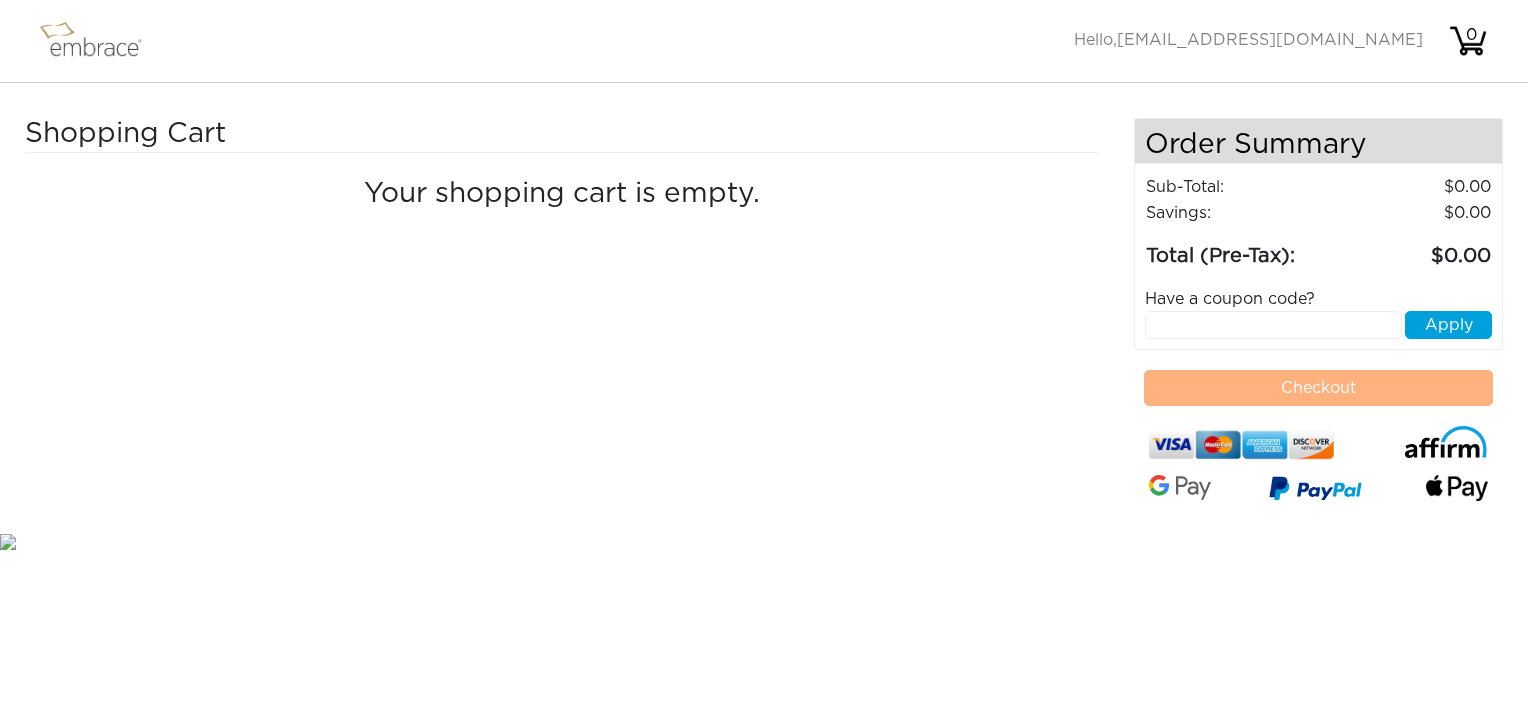 click at bounding box center (100, 41) 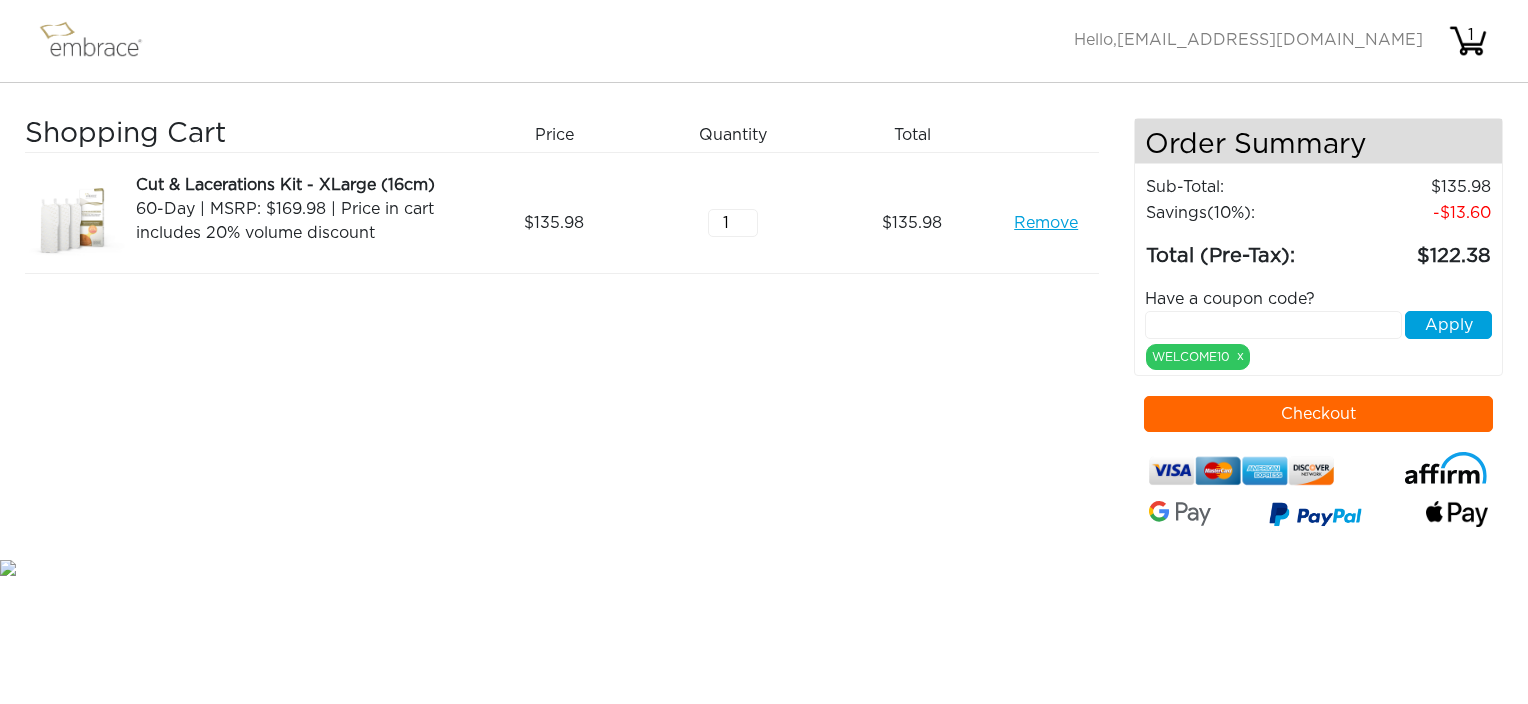 scroll, scrollTop: 0, scrollLeft: 0, axis: both 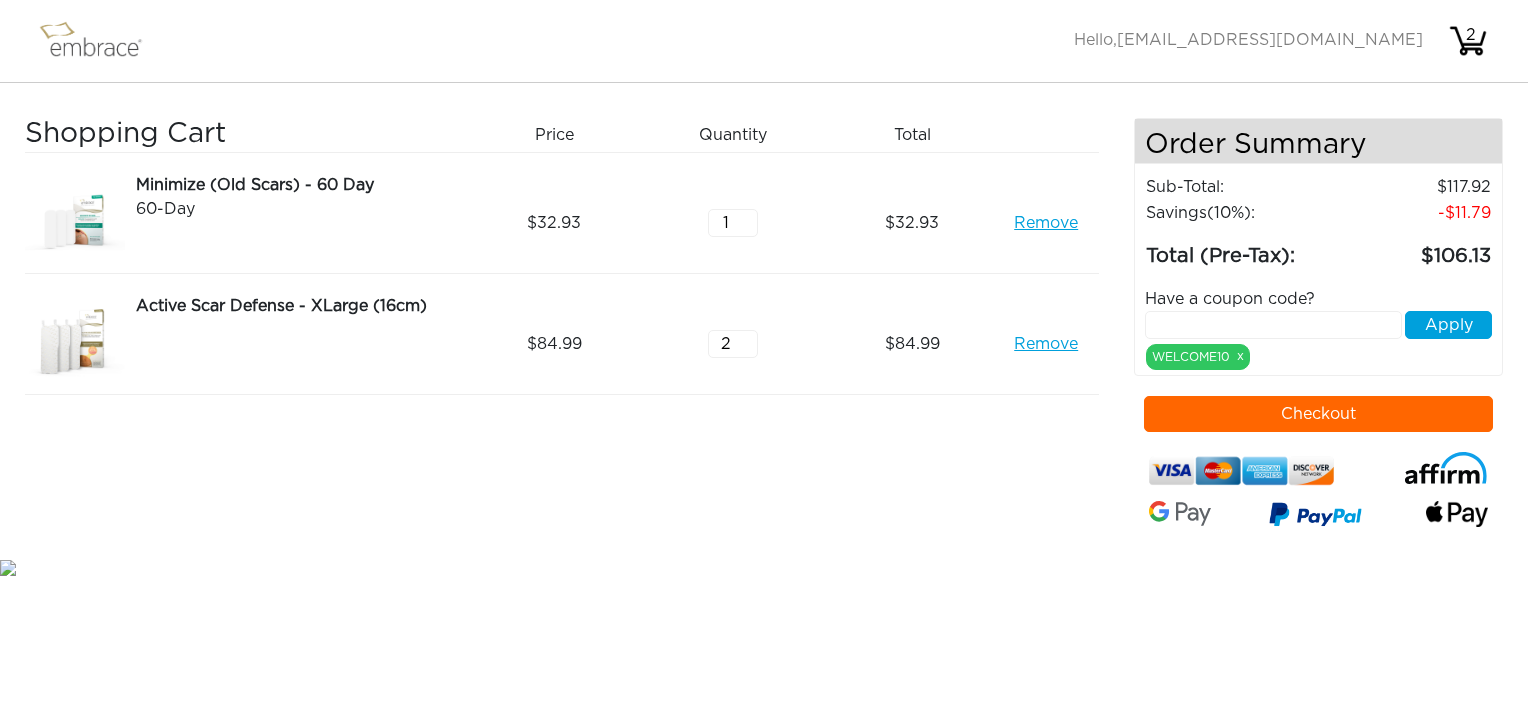 type on "2" 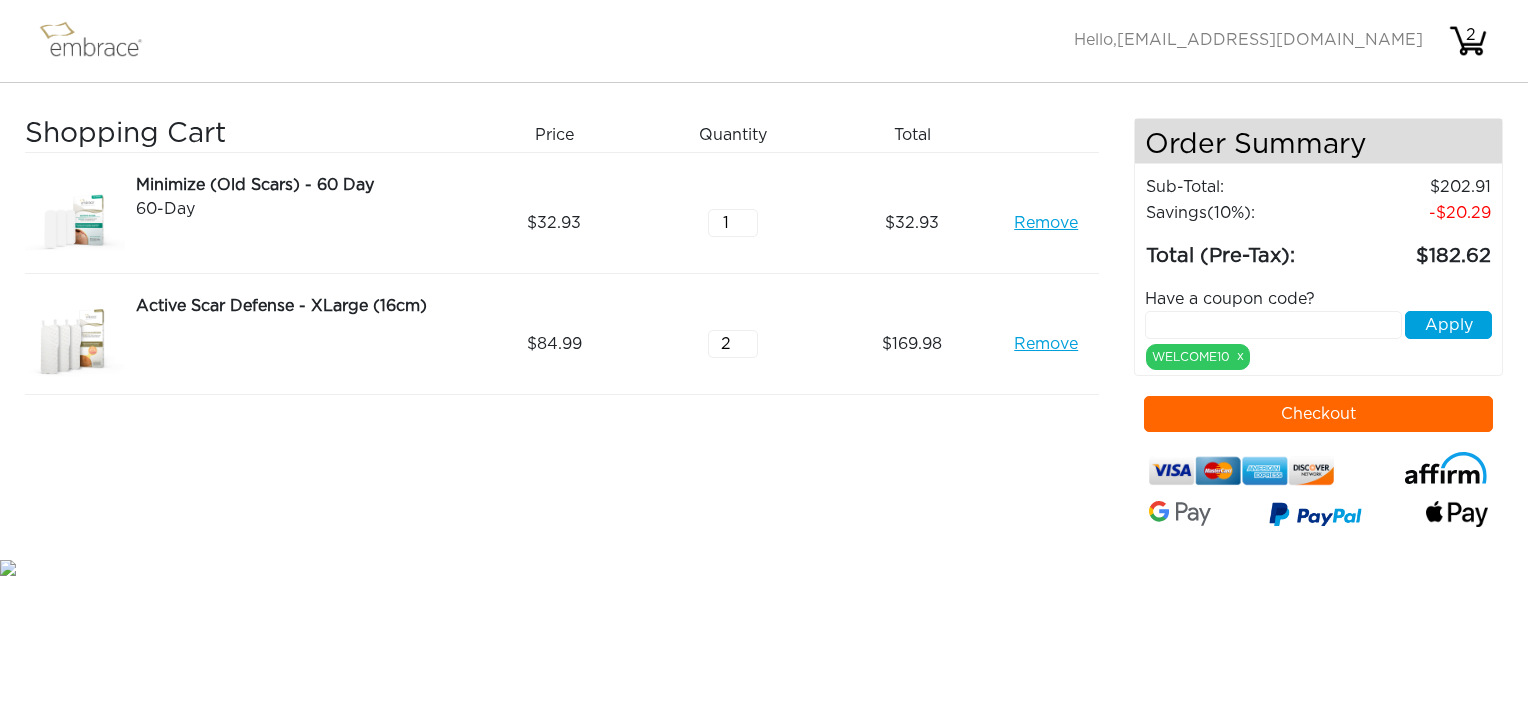click on "Remove" at bounding box center (1046, 344) 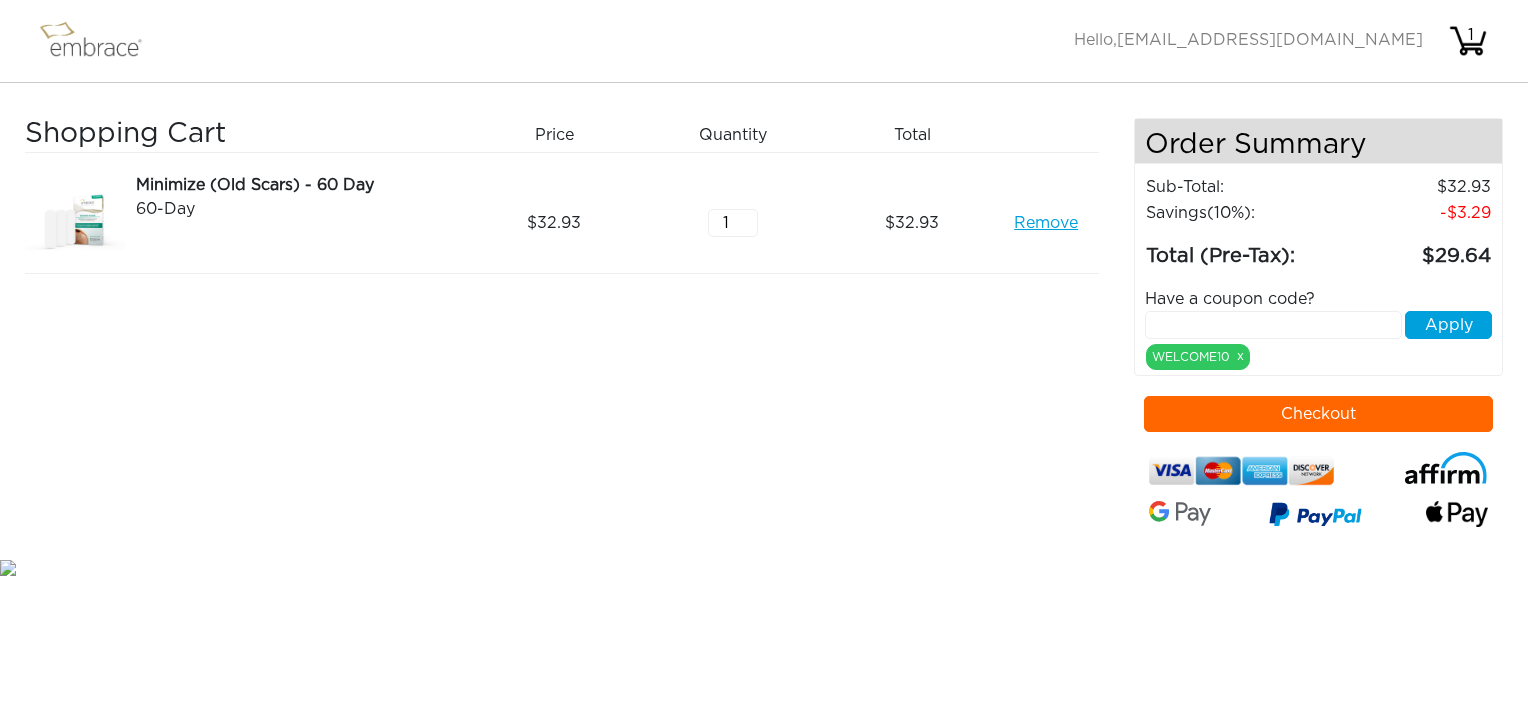 click at bounding box center [100, 41] 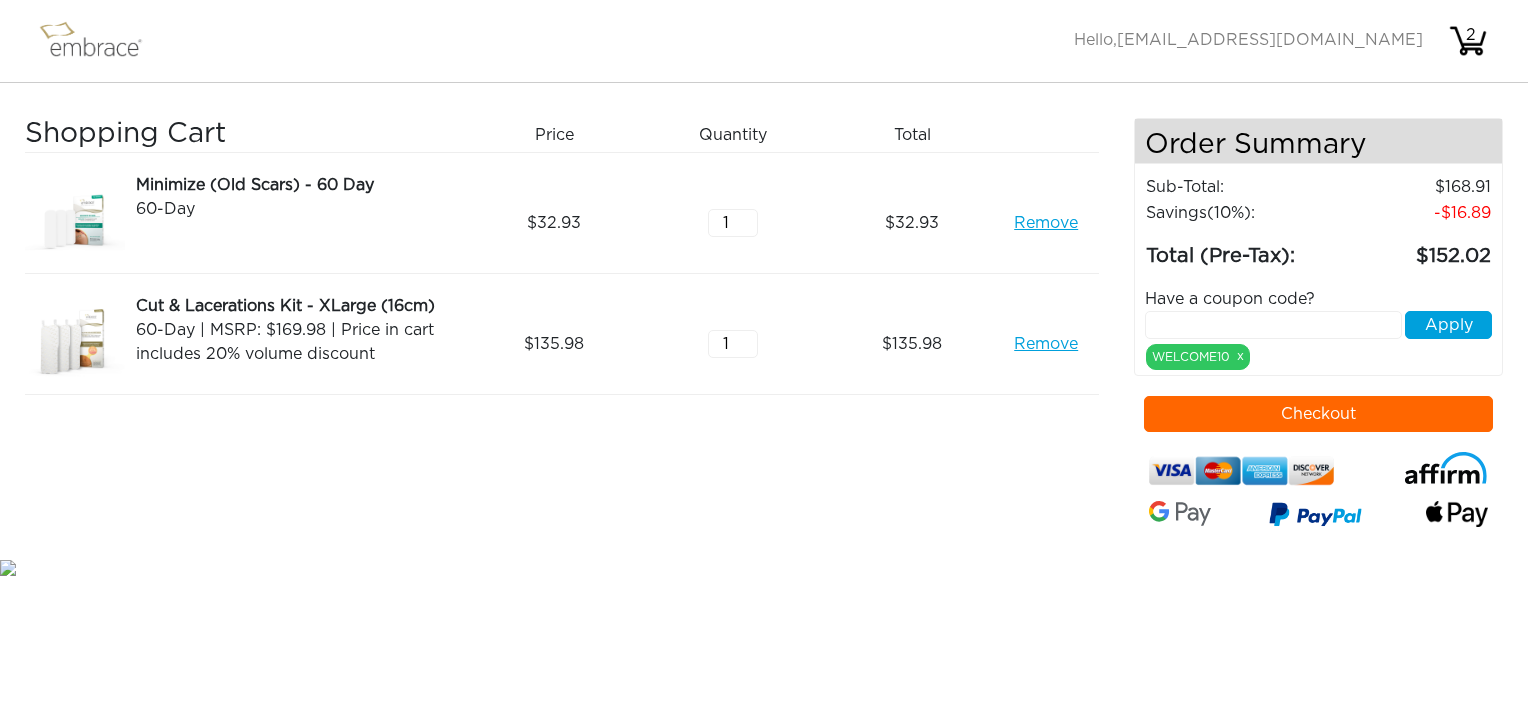 scroll, scrollTop: 0, scrollLeft: 0, axis: both 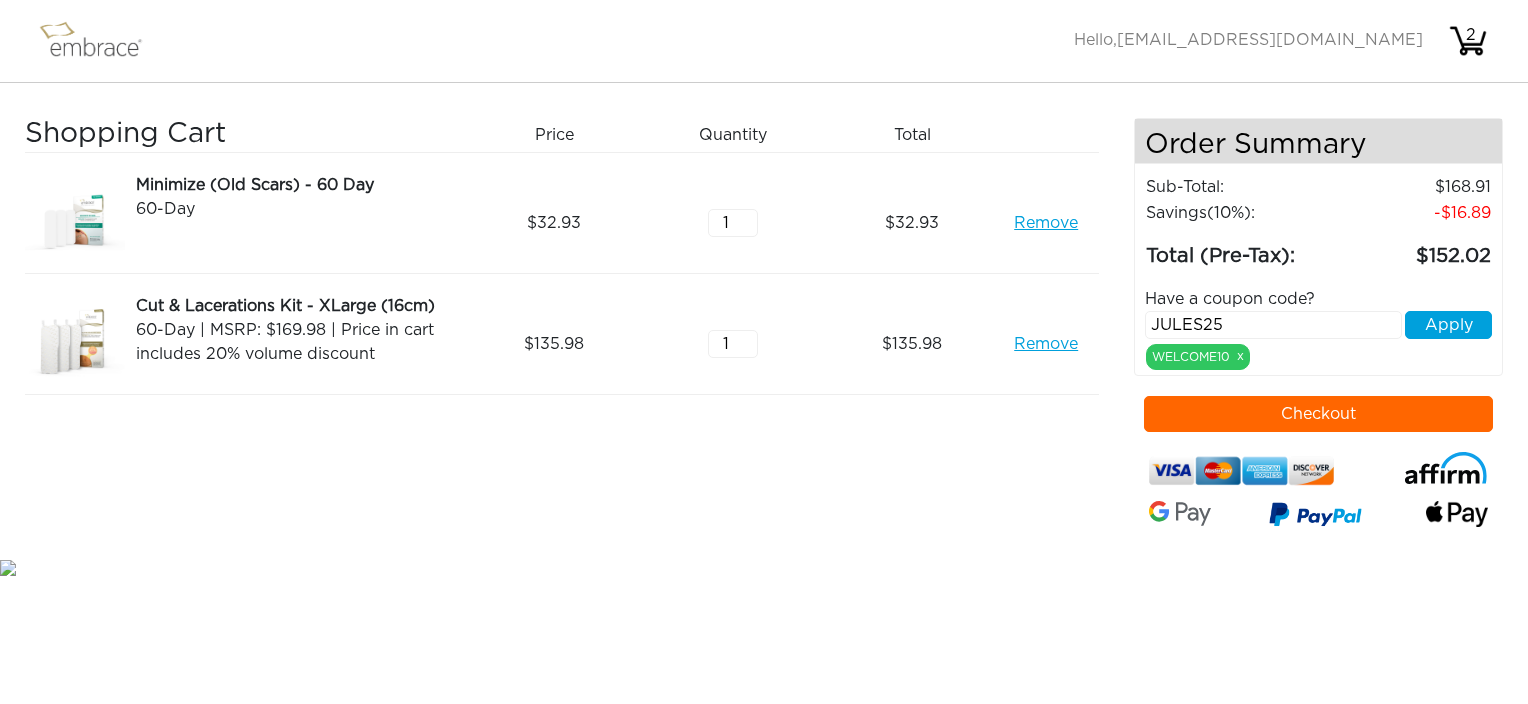 type on "JULES25" 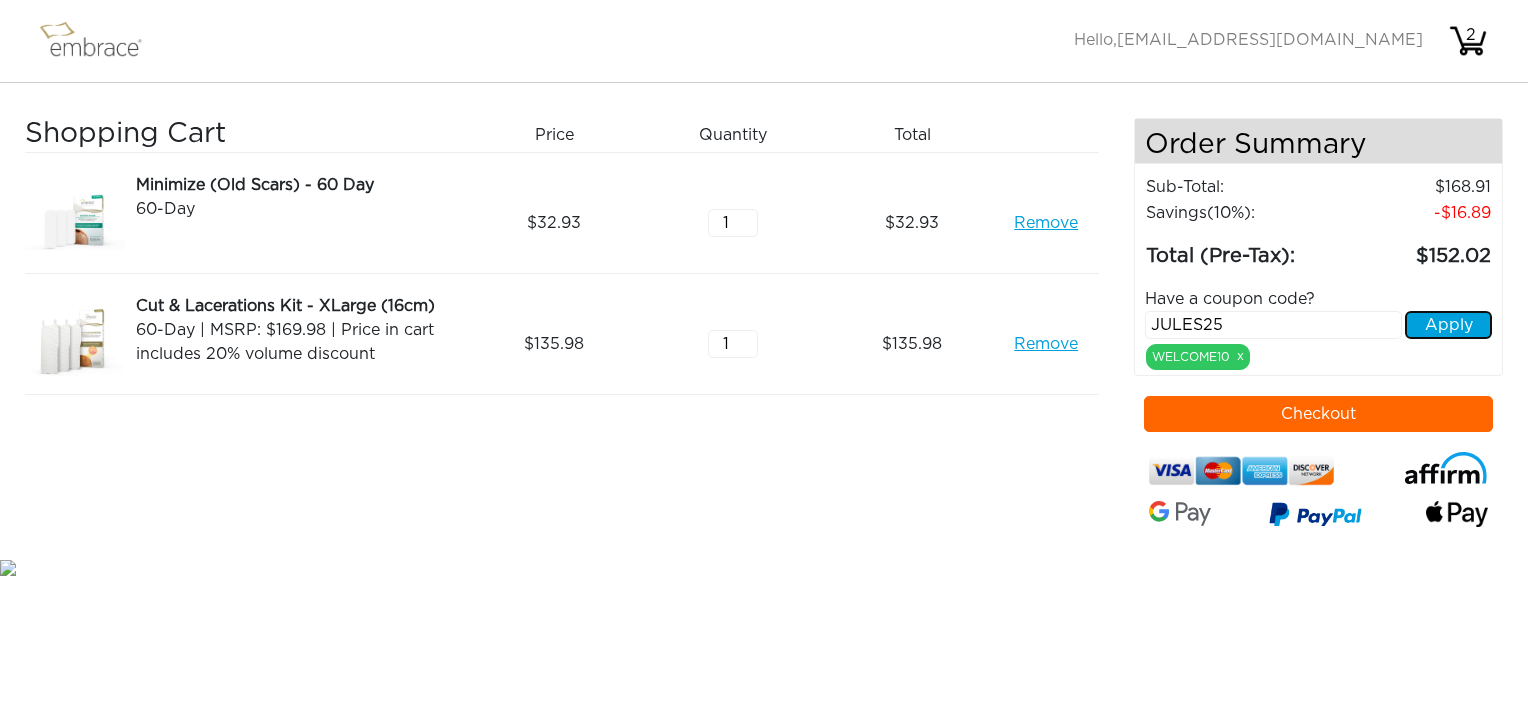 click on "Apply" at bounding box center (1448, 325) 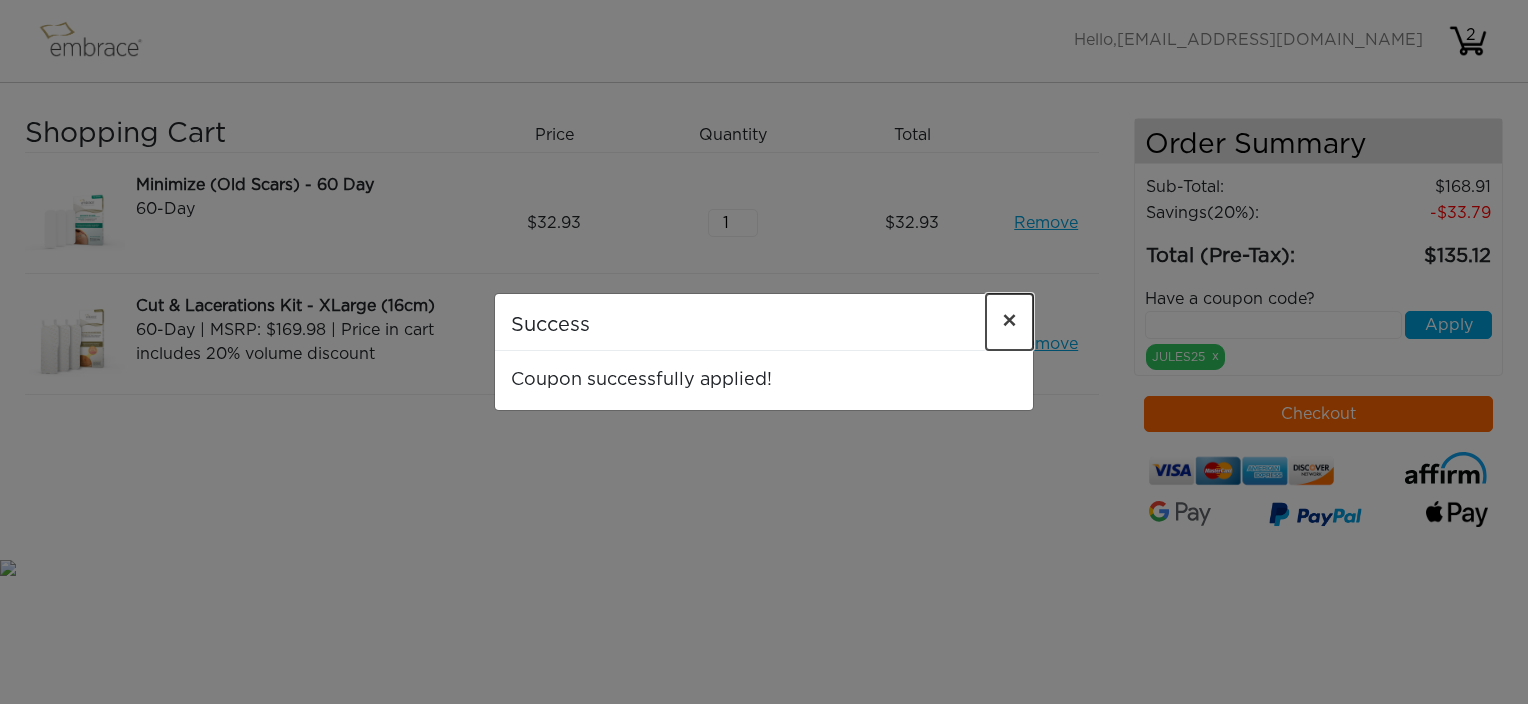 click on "×" at bounding box center (1009, 322) 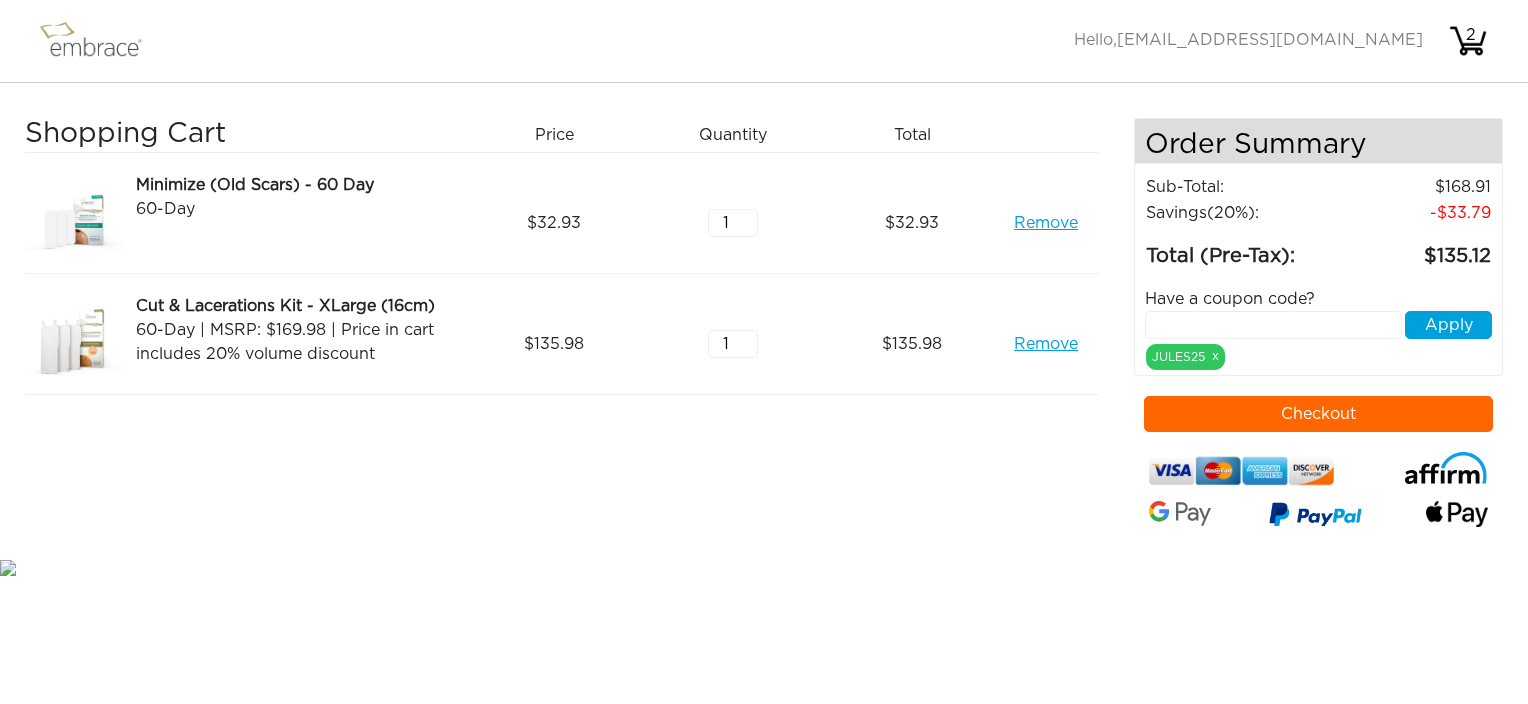 click on "Shopping Cart
Price
Quantity
Qty
Total
Minimize (Old Scars) - 60 Day
60-Day
Remove
32.93
1 32.93 Remove Remove 135.98 1" at bounding box center (579, 336) 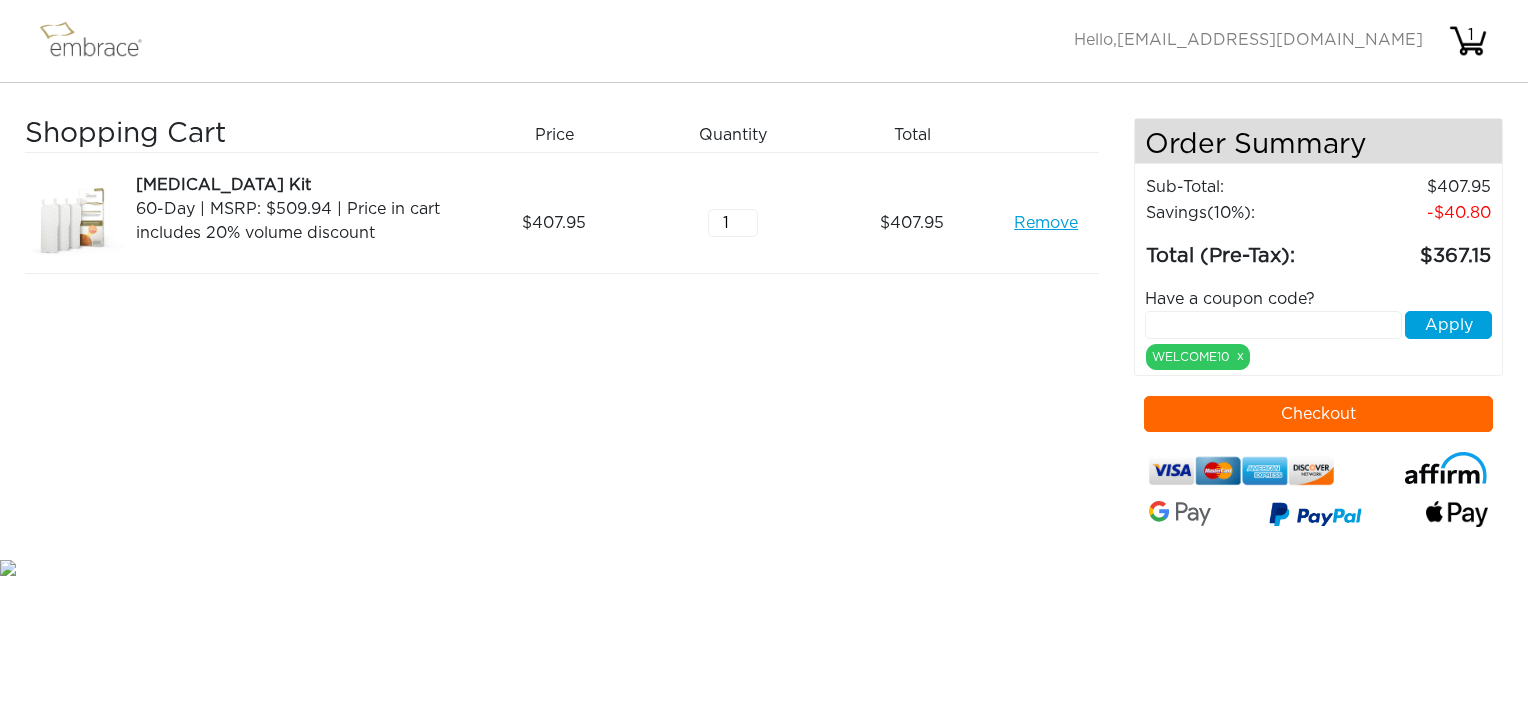 scroll, scrollTop: 0, scrollLeft: 0, axis: both 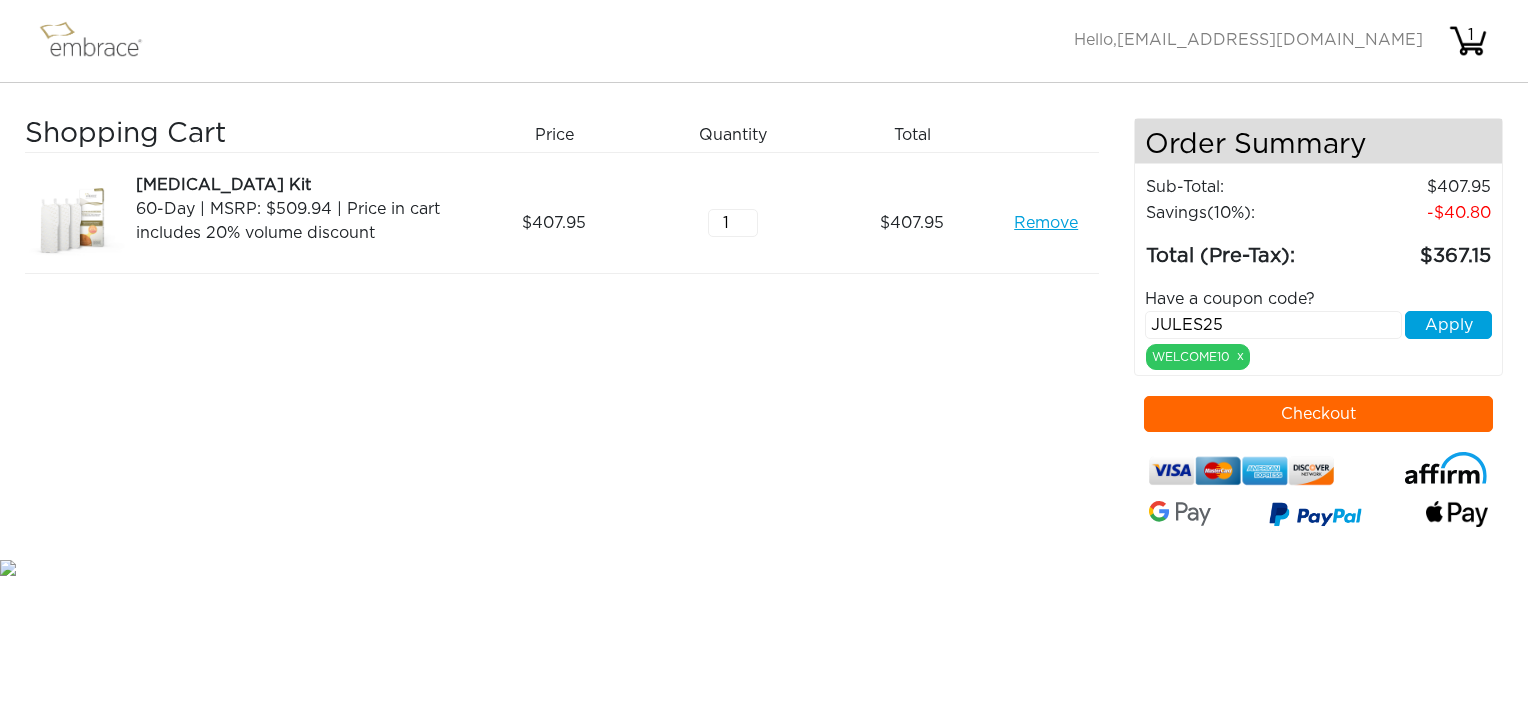type on "JULES25" 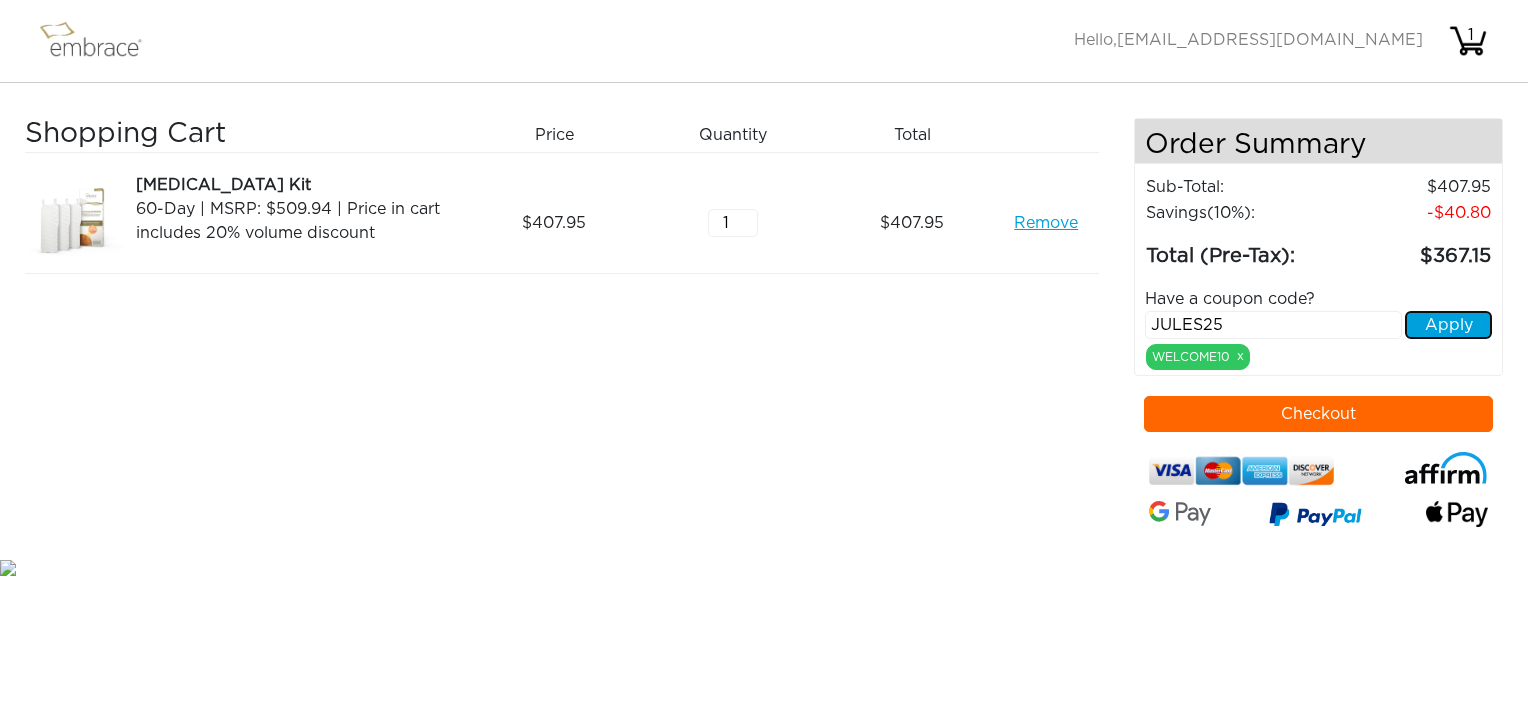 click on "Apply" at bounding box center [1448, 325] 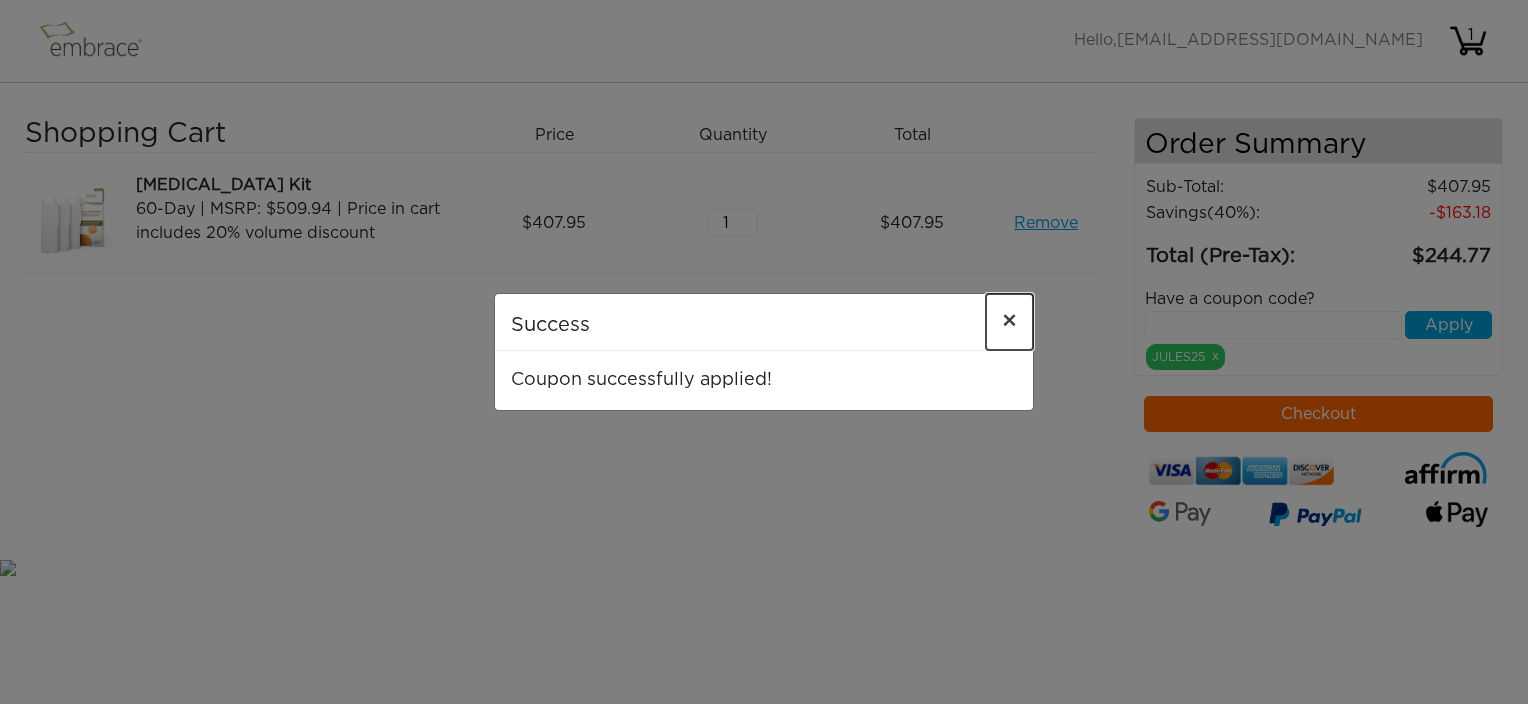 click on "×" at bounding box center (1009, 322) 